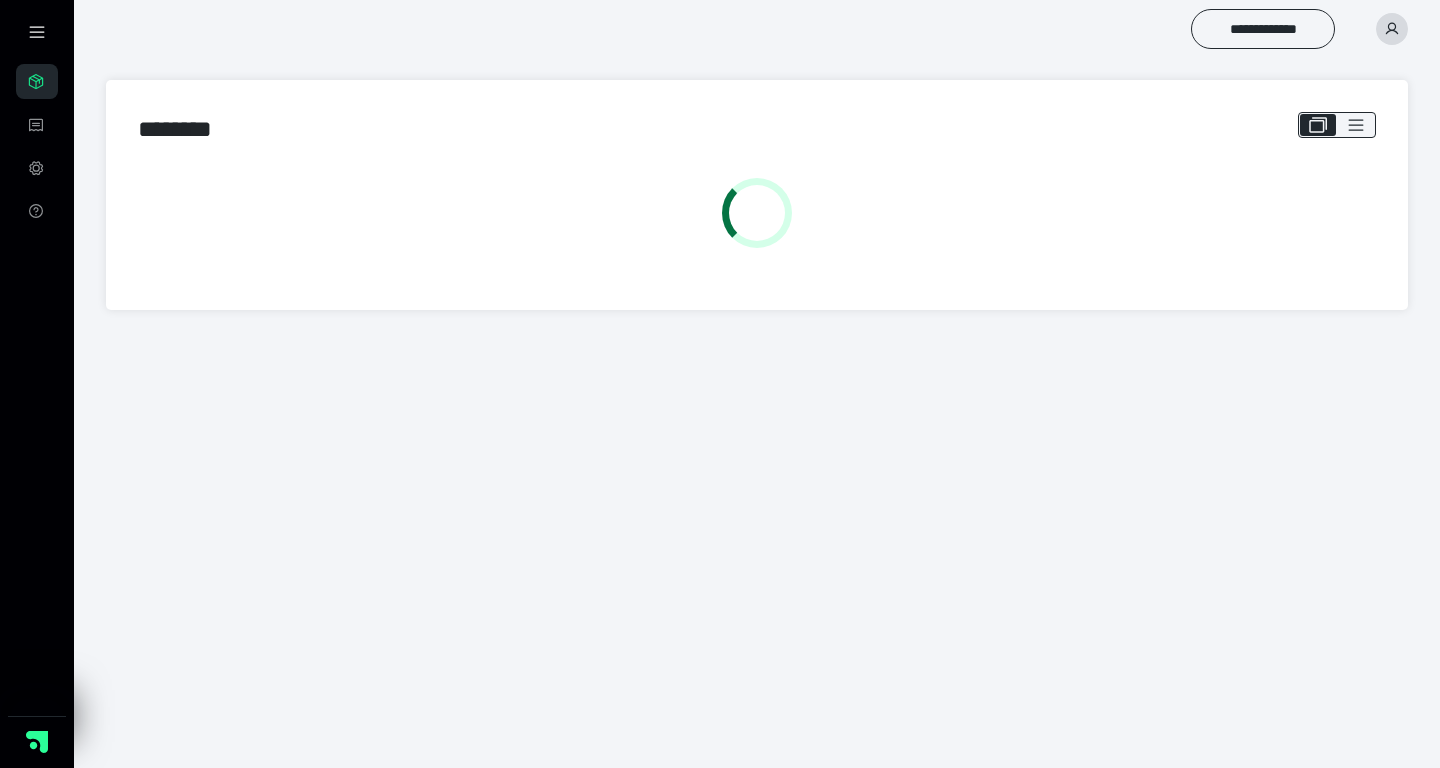 scroll, scrollTop: 0, scrollLeft: 0, axis: both 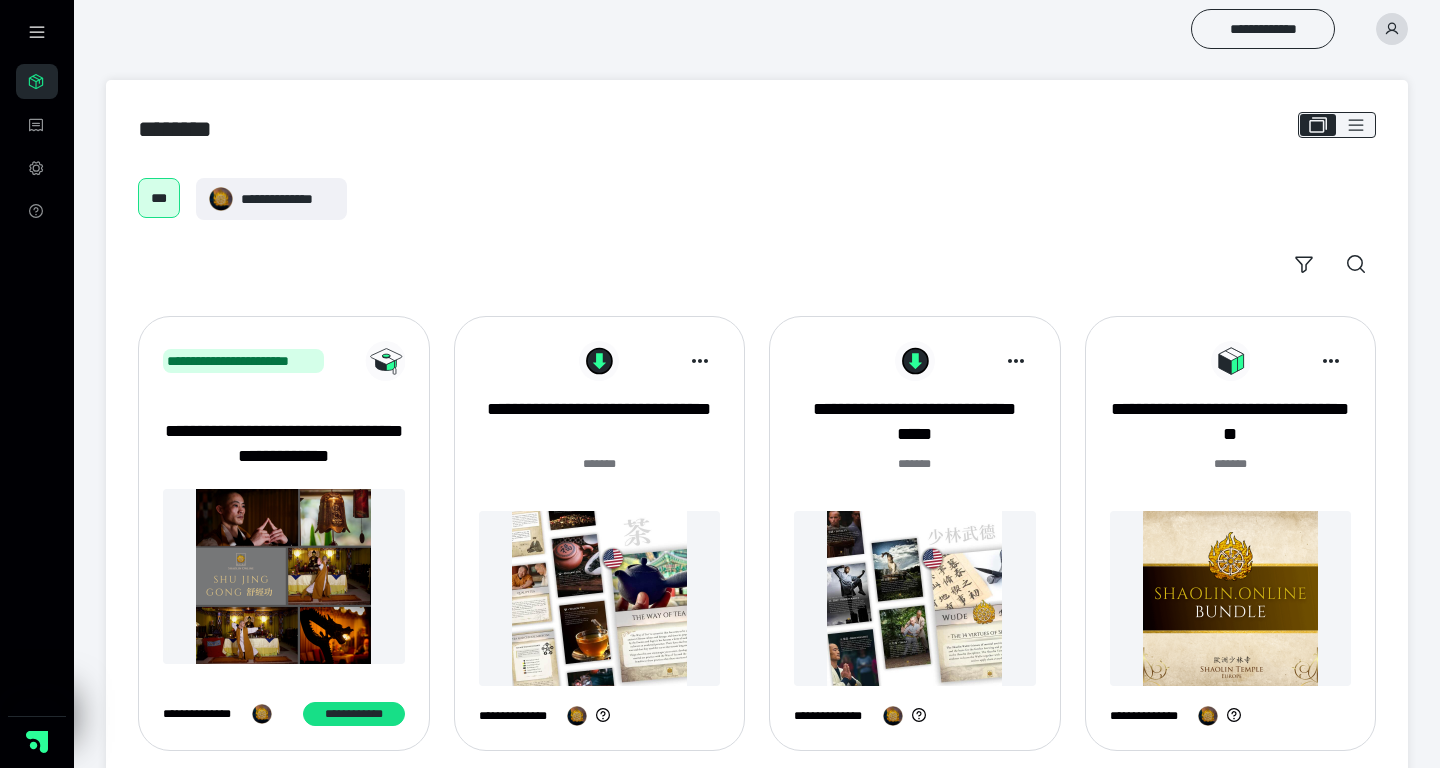 click at bounding box center (1231, 598) 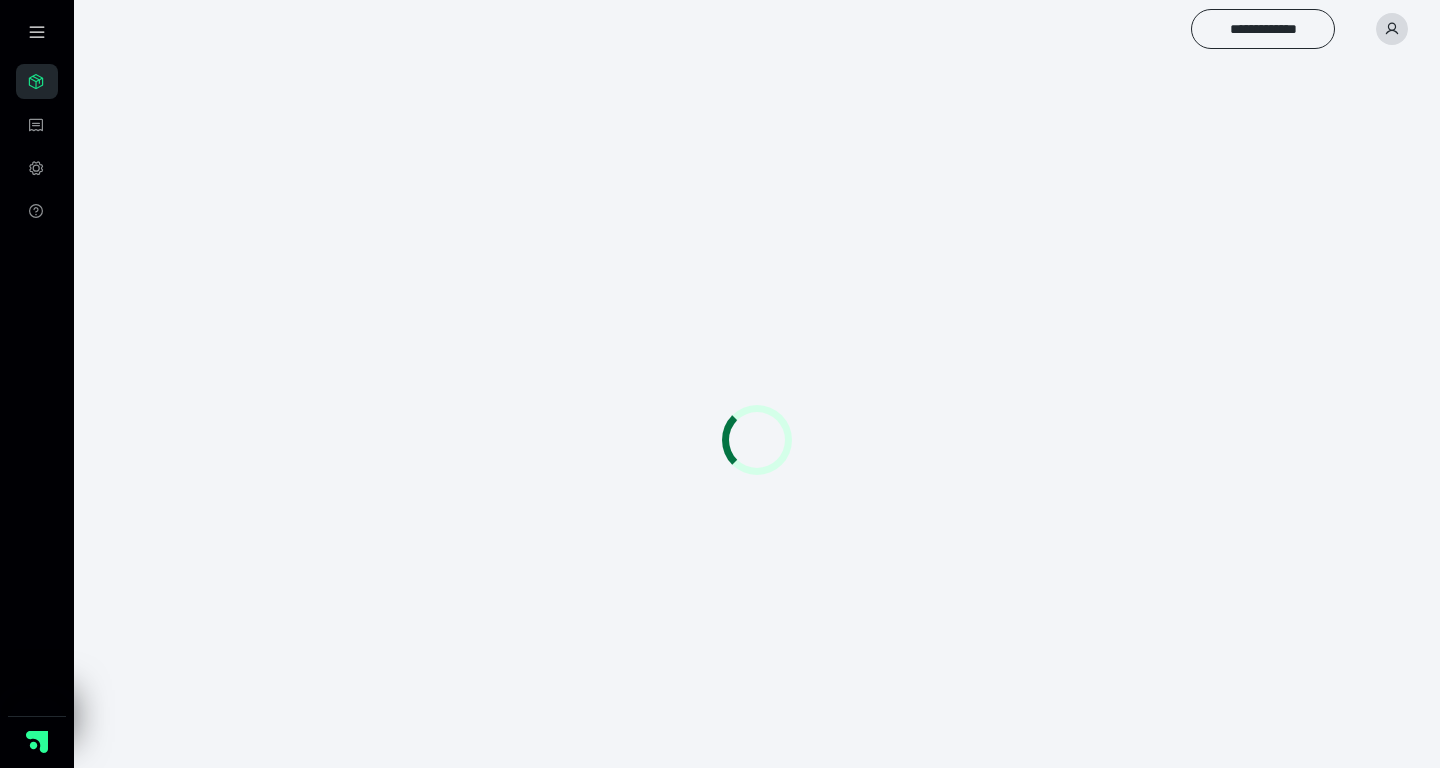 scroll, scrollTop: 0, scrollLeft: 0, axis: both 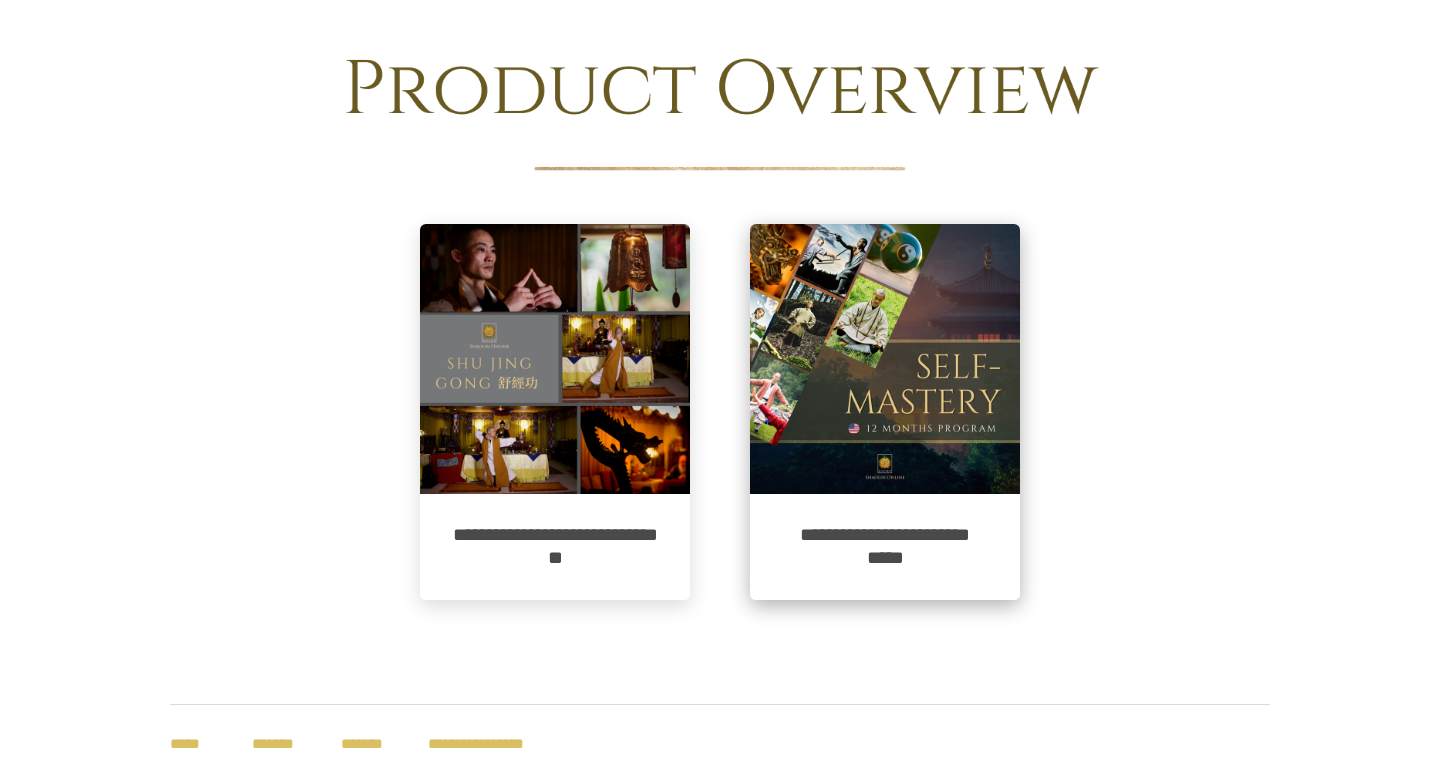 click at bounding box center [885, 359] 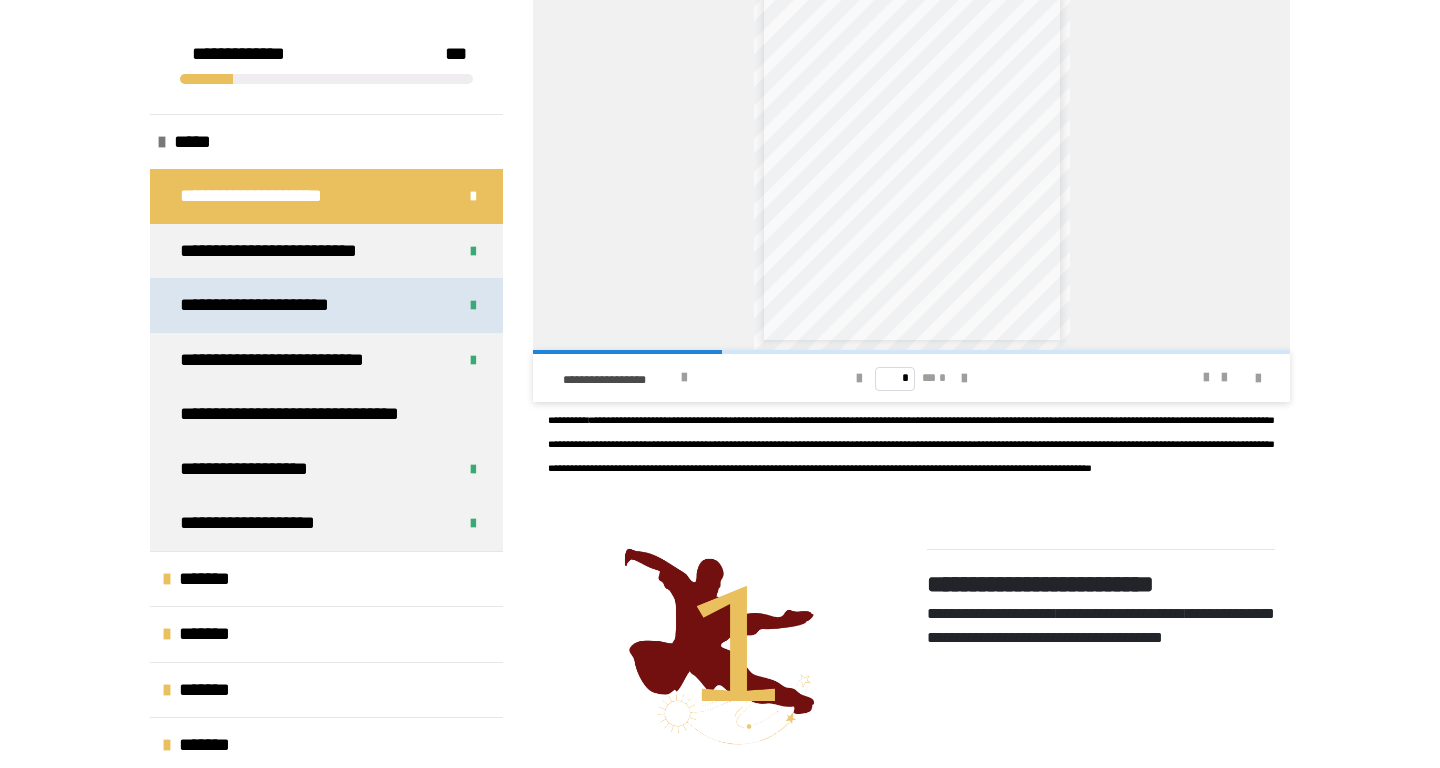 scroll, scrollTop: 637, scrollLeft: 0, axis: vertical 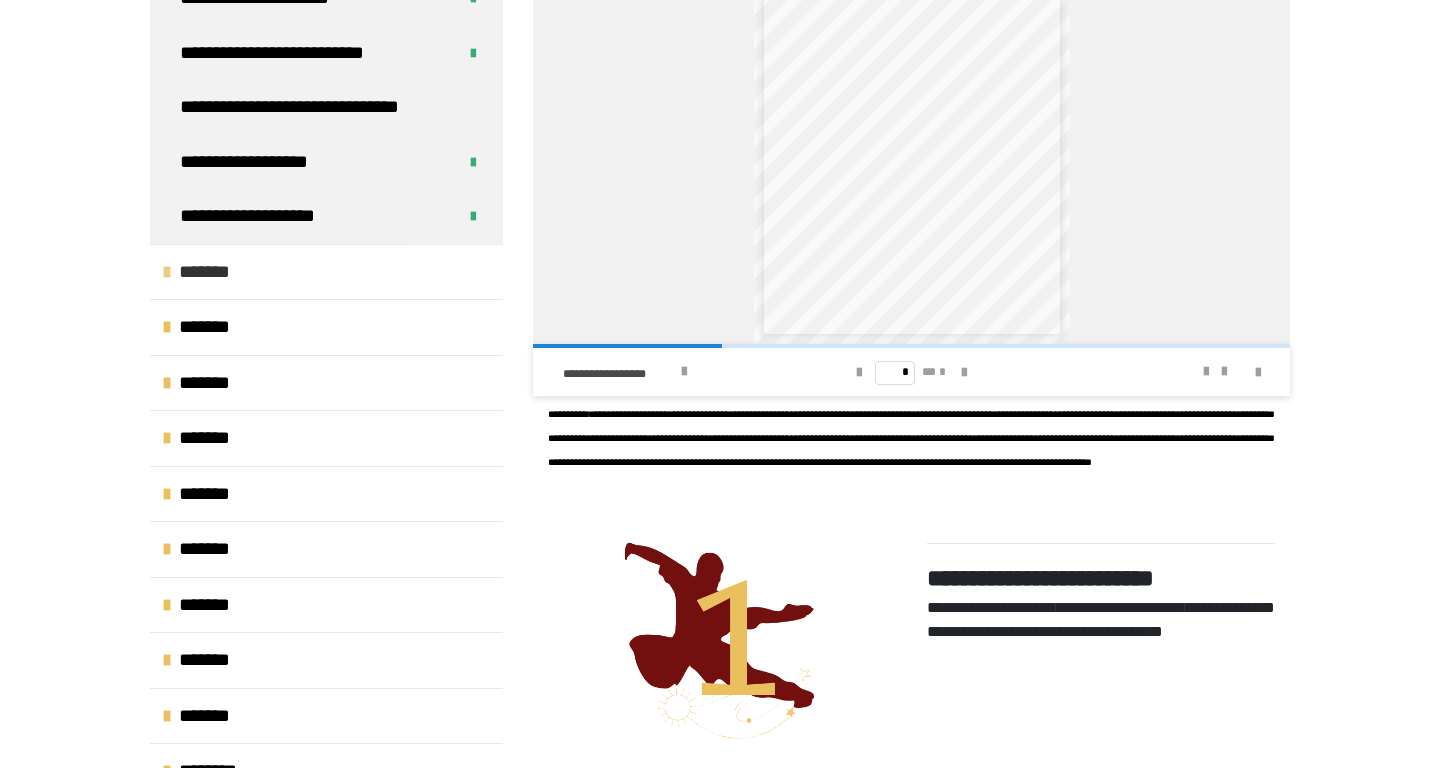 click on "*******" at bounding box center (215, 272) 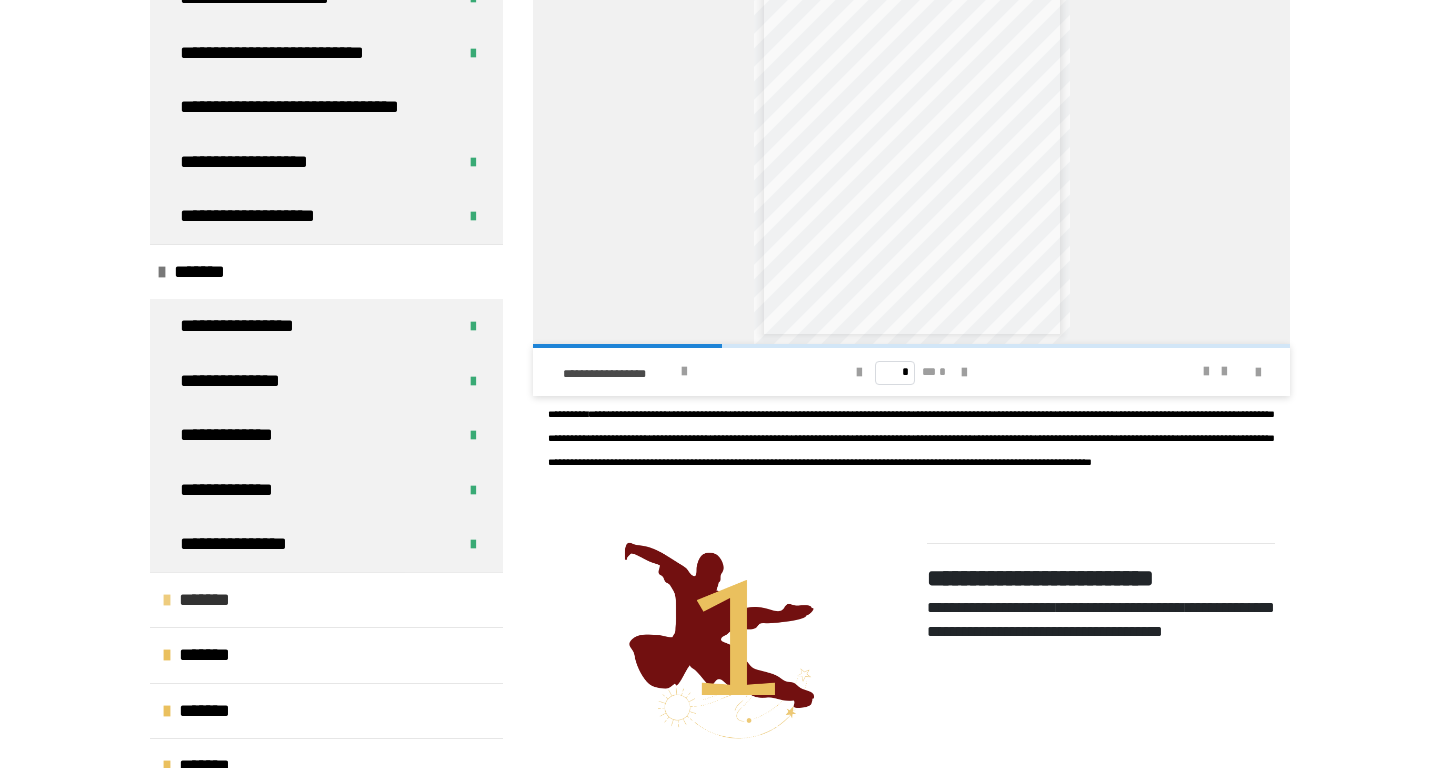 click on "*******" at bounding box center (326, 600) 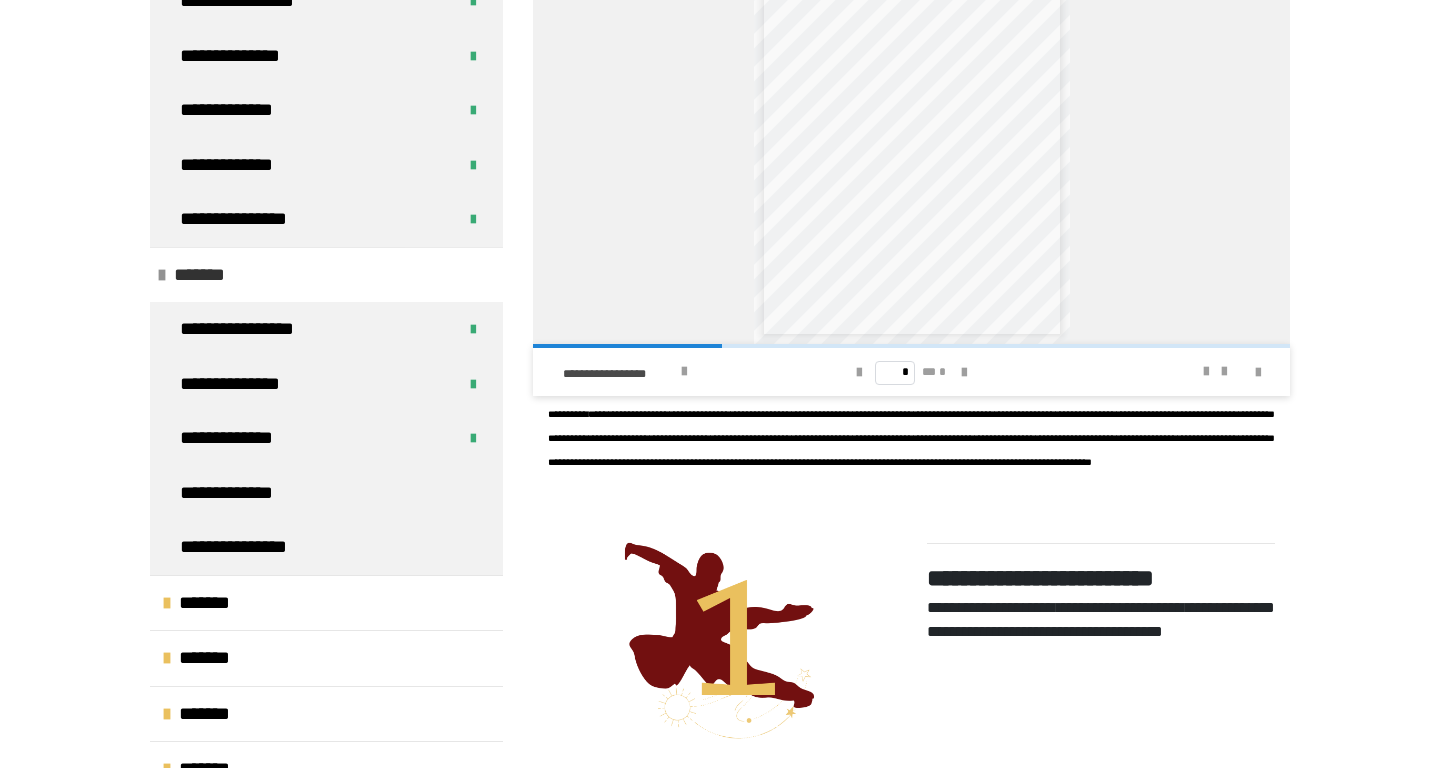 scroll, scrollTop: 638, scrollLeft: 0, axis: vertical 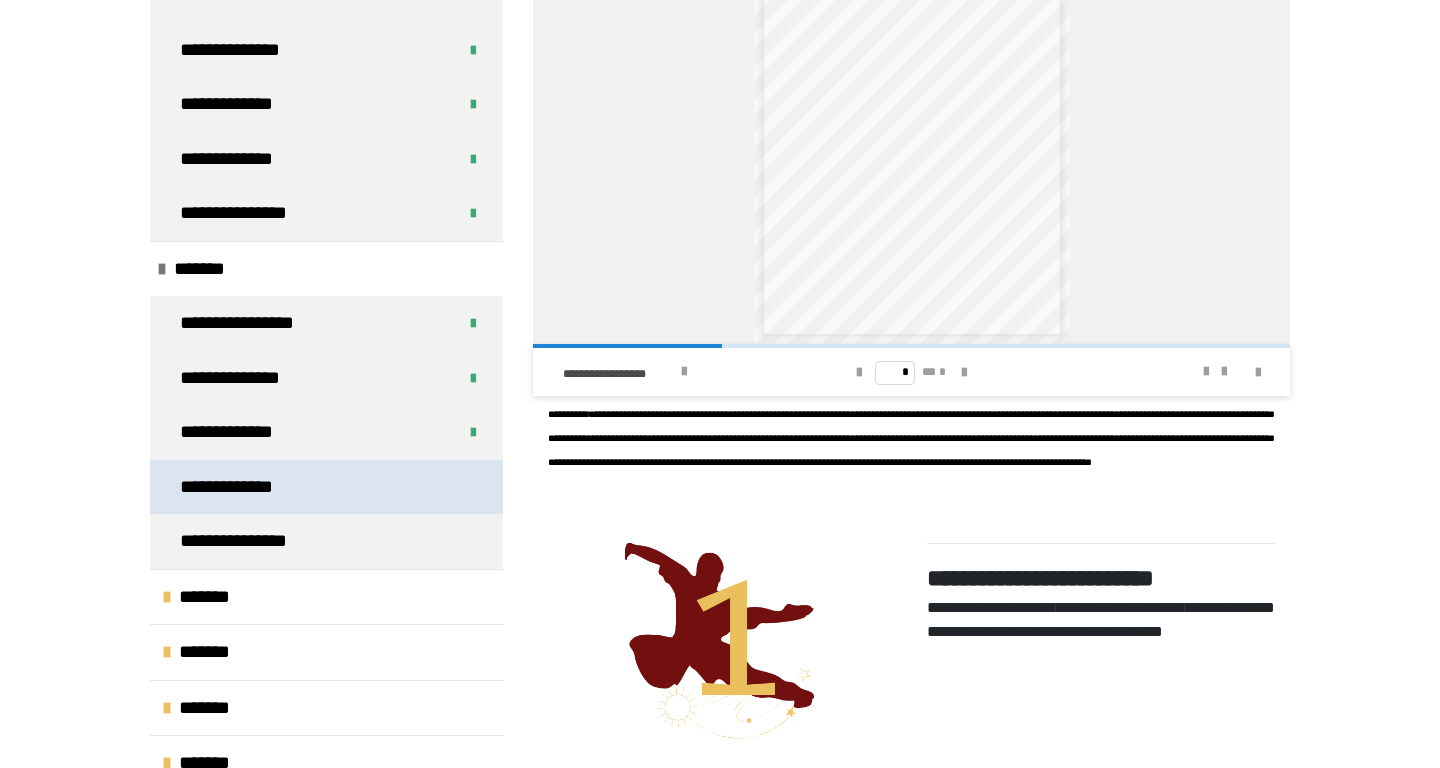 click on "**********" at bounding box center [326, 487] 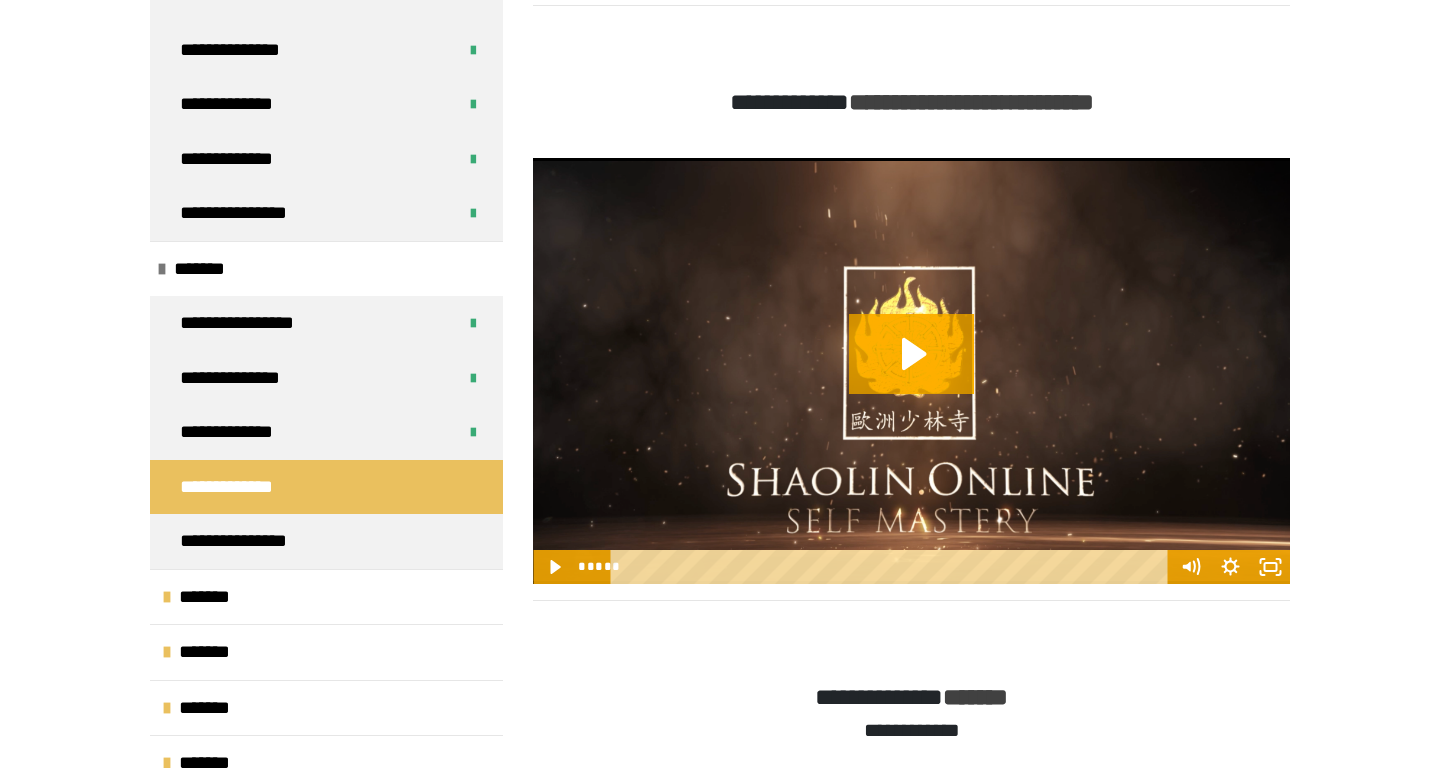 scroll, scrollTop: 1610, scrollLeft: 0, axis: vertical 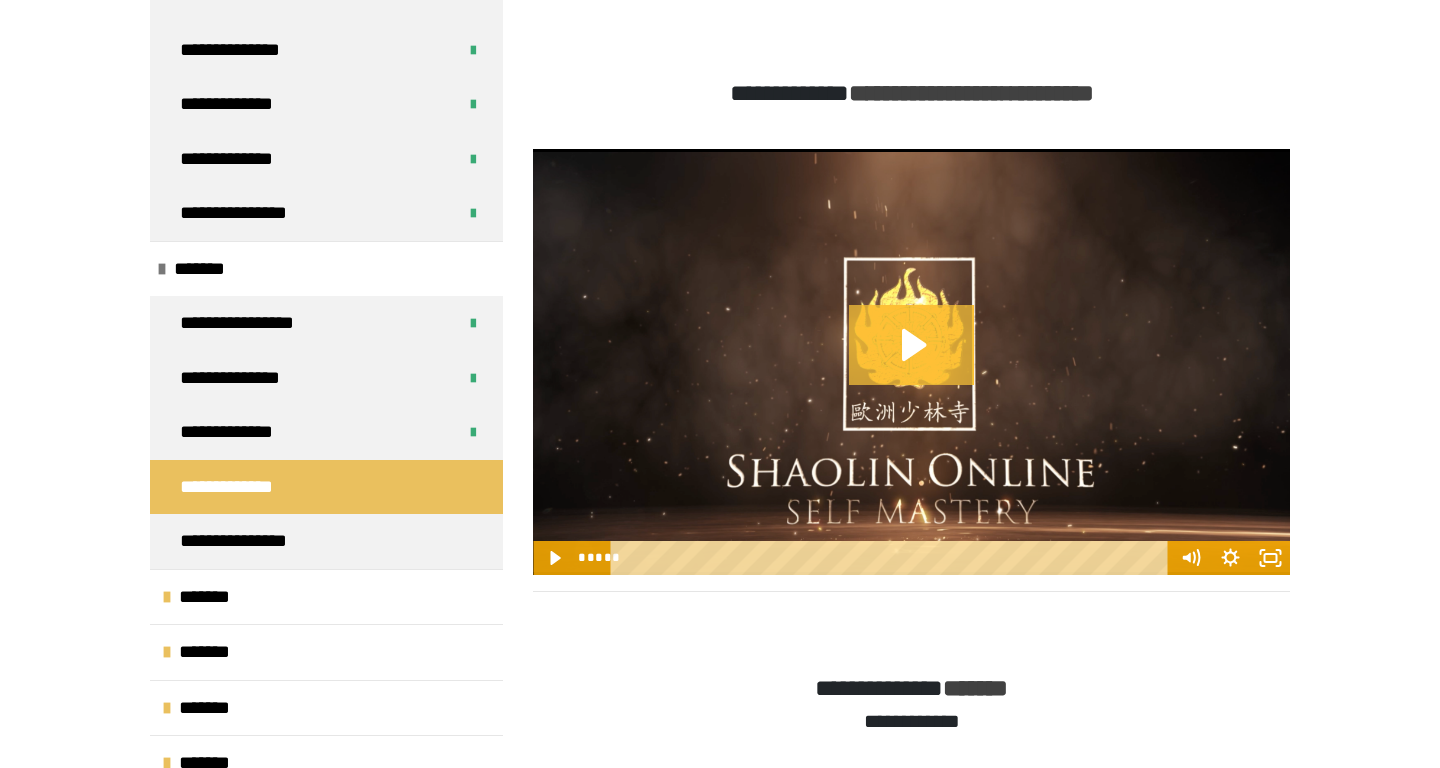click 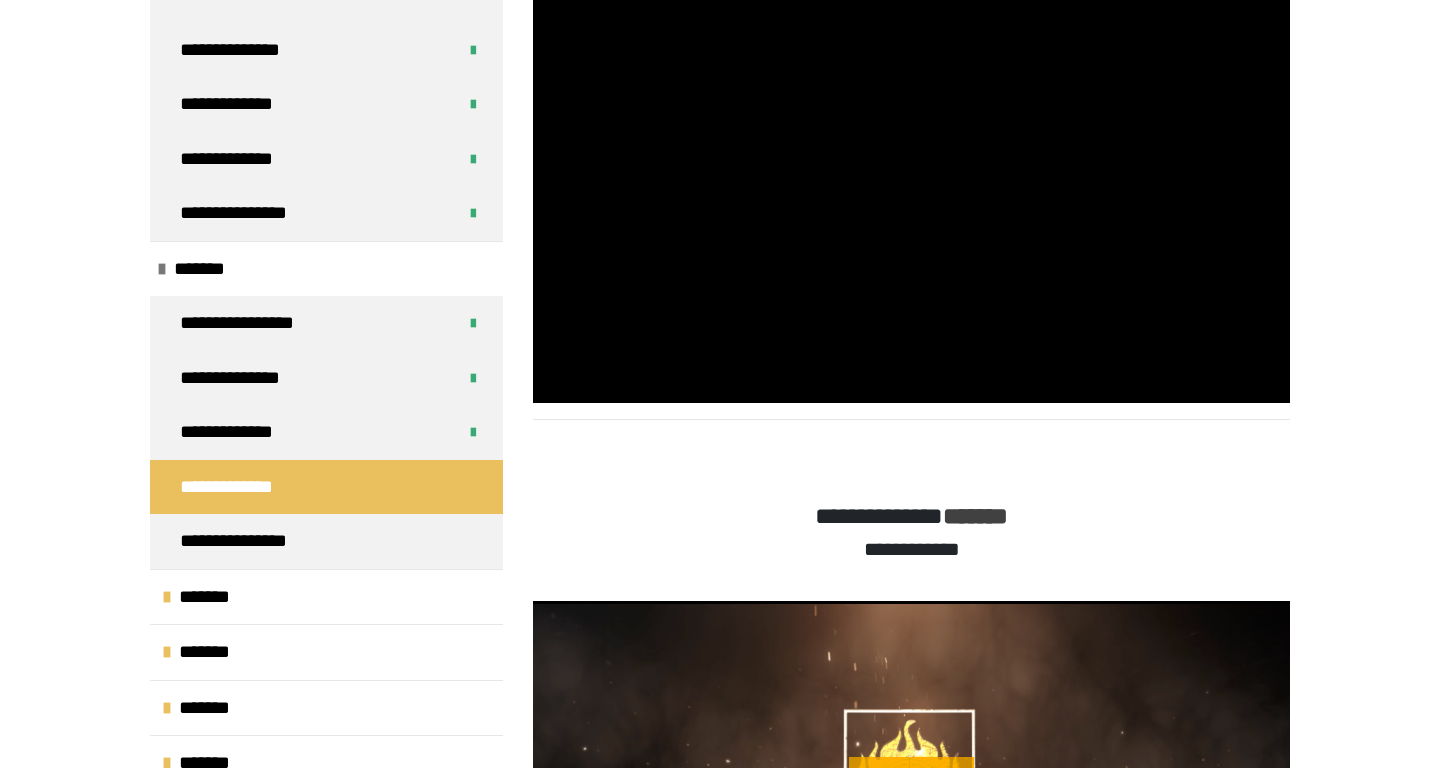 scroll, scrollTop: 1780, scrollLeft: 0, axis: vertical 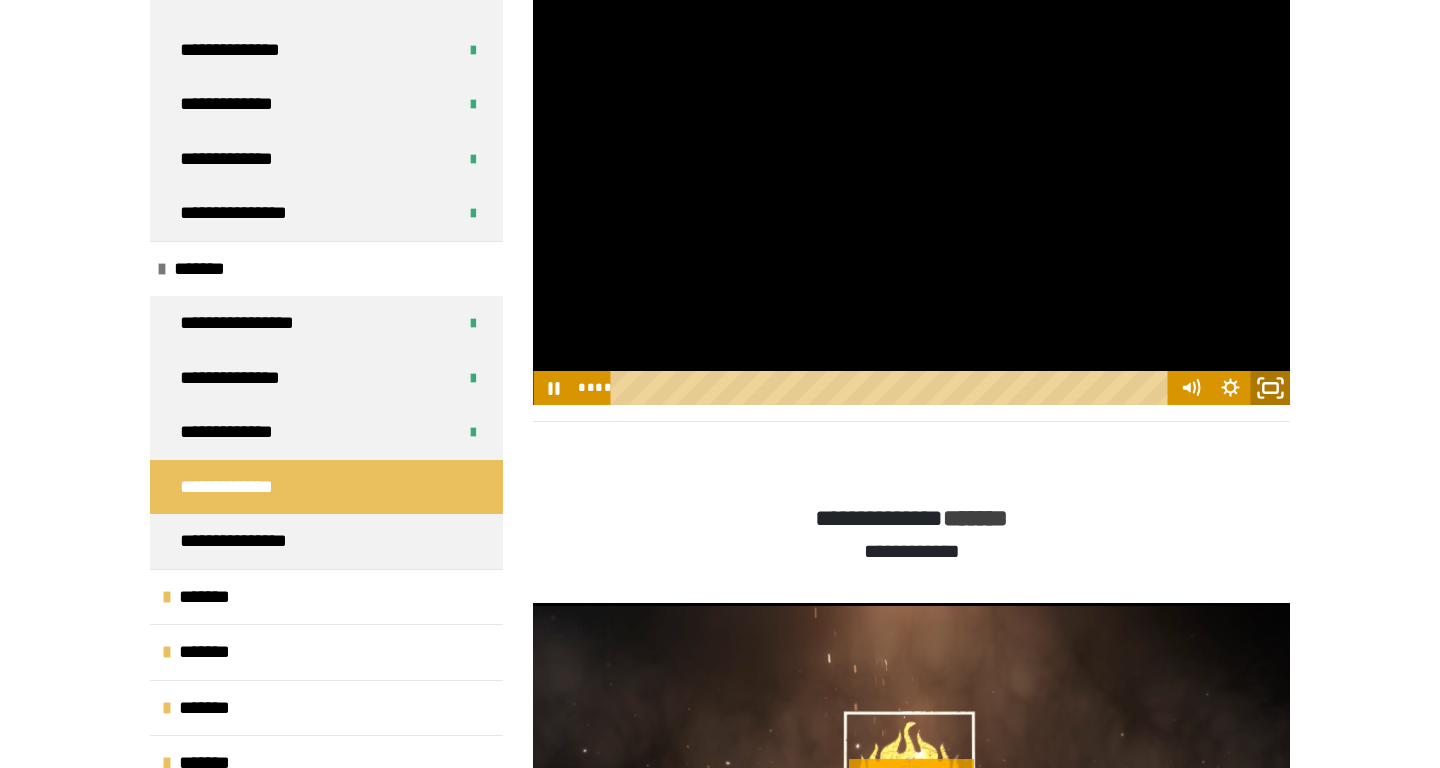 click 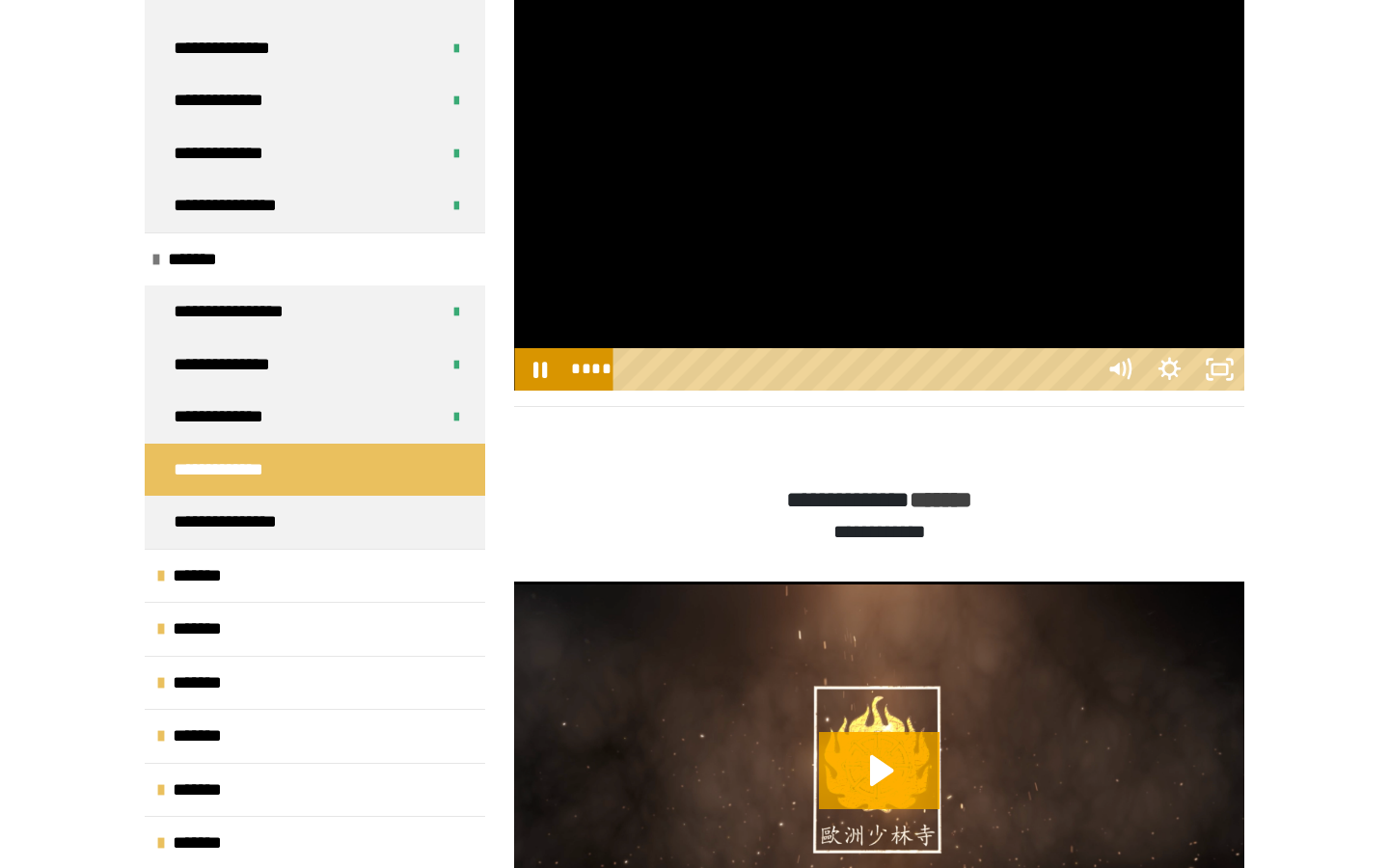 type 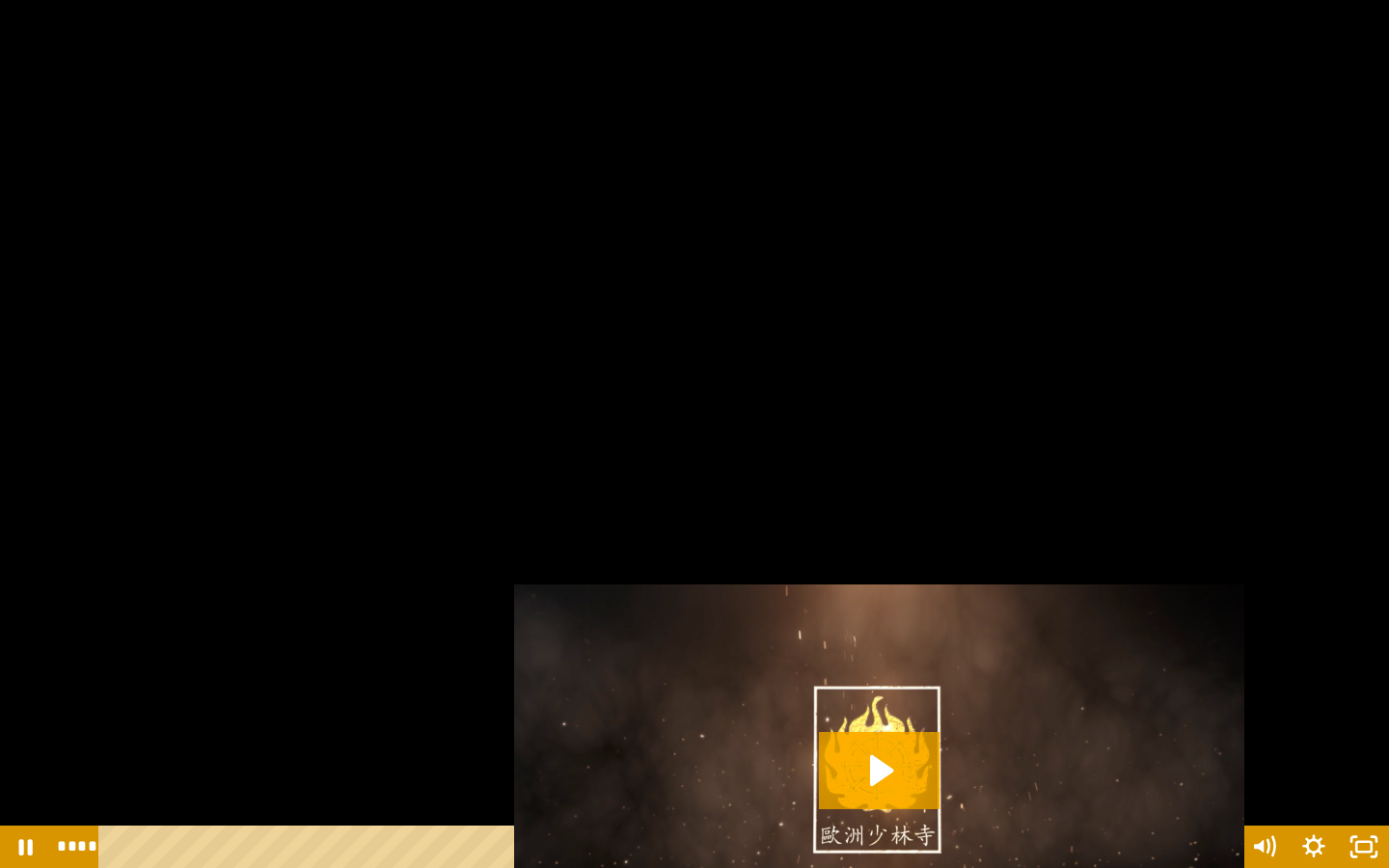 click at bounding box center (671, 847) 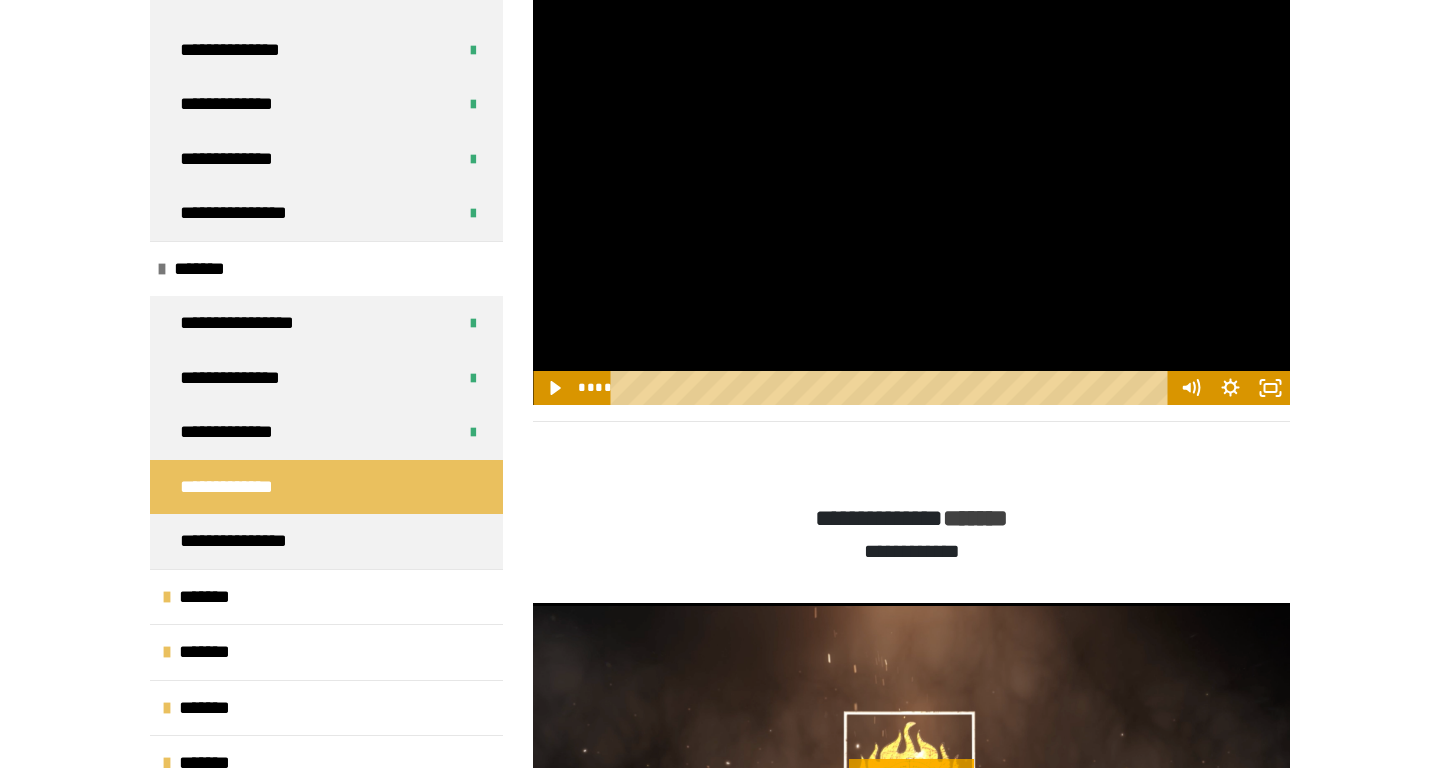 click at bounding box center (911, 192) 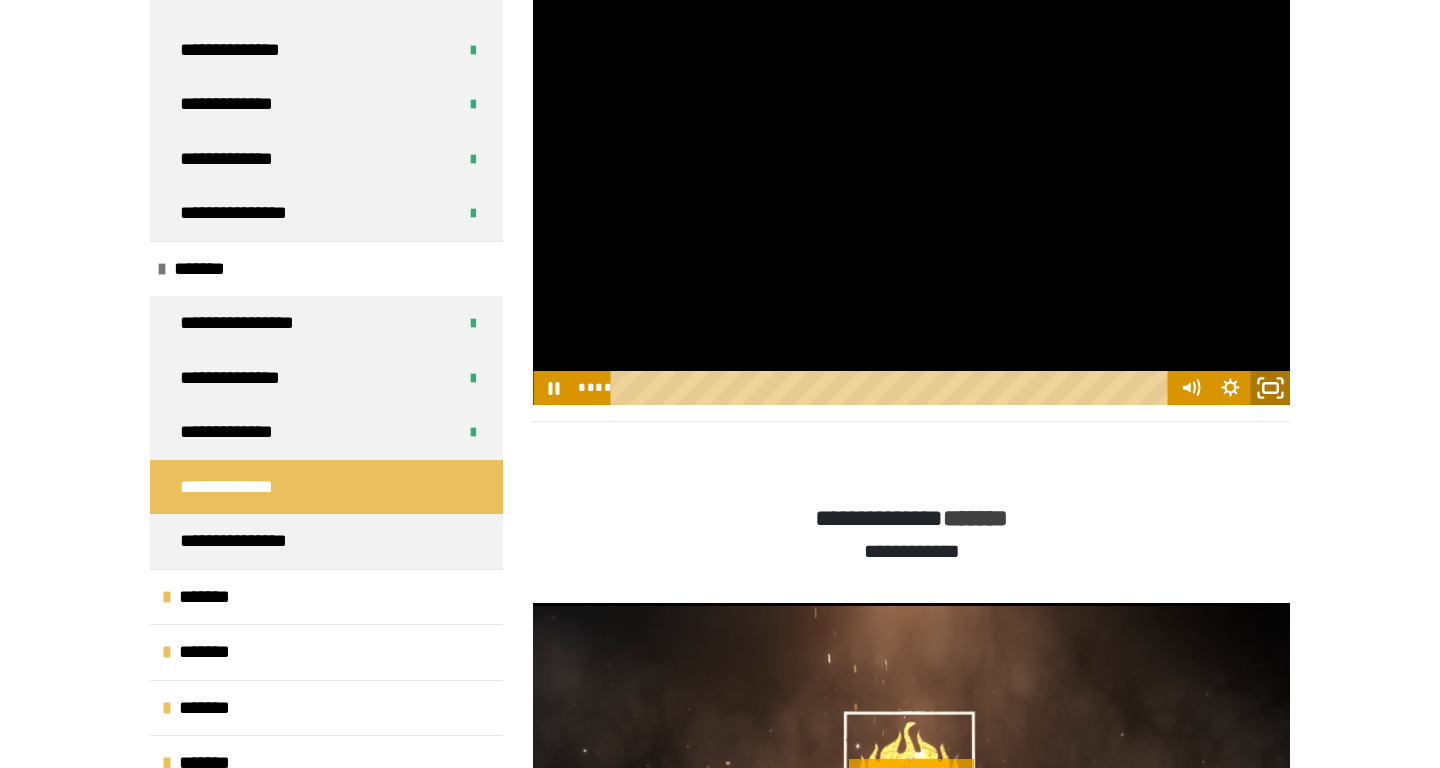 click 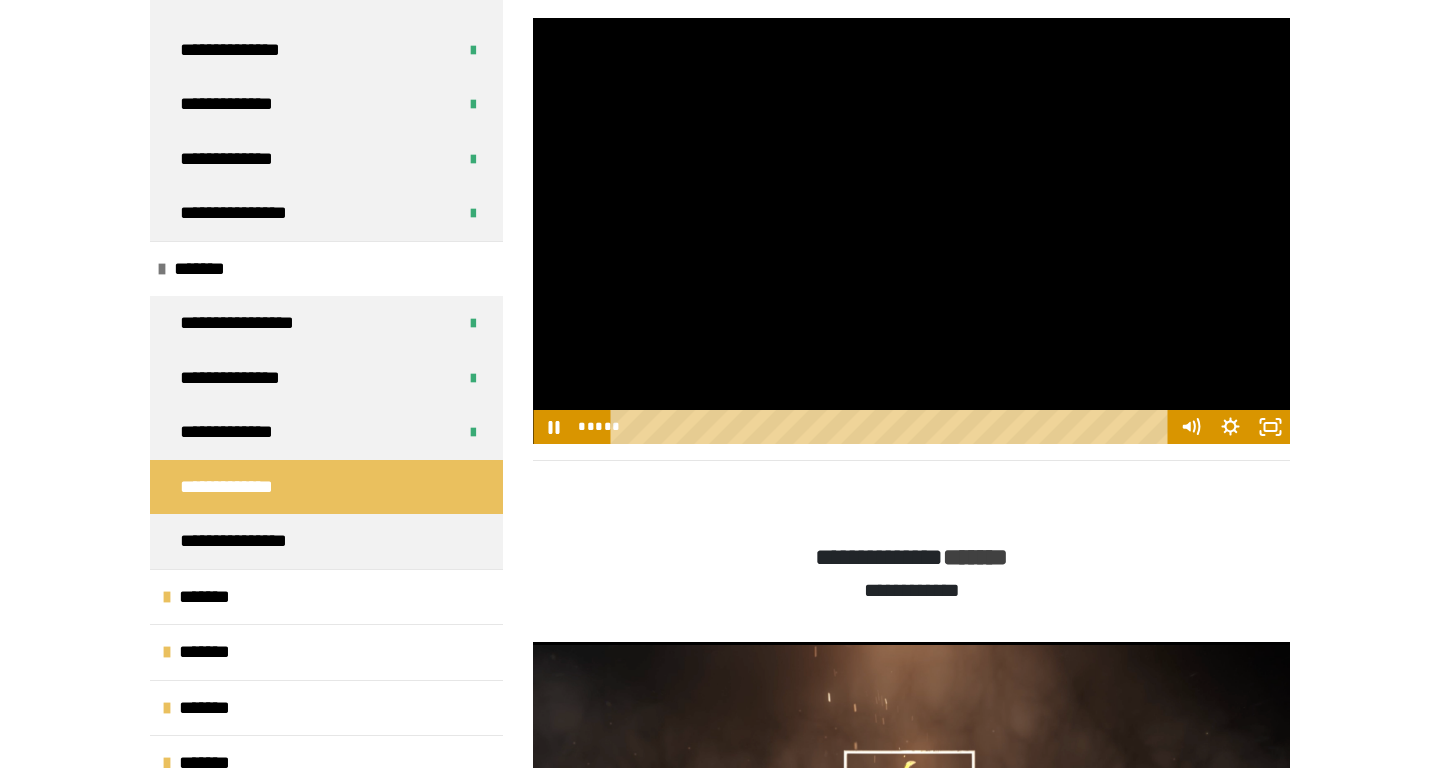 scroll, scrollTop: 1741, scrollLeft: 0, axis: vertical 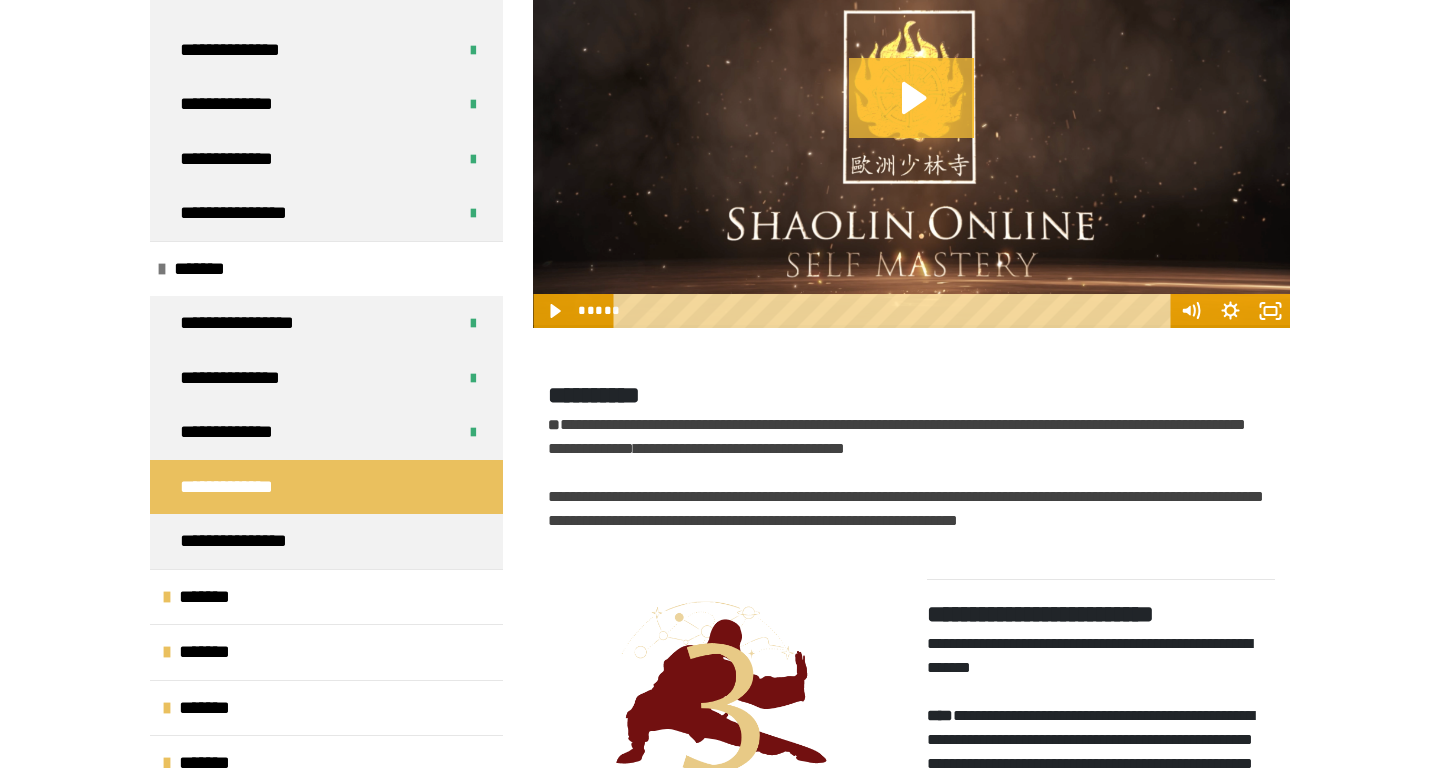 click 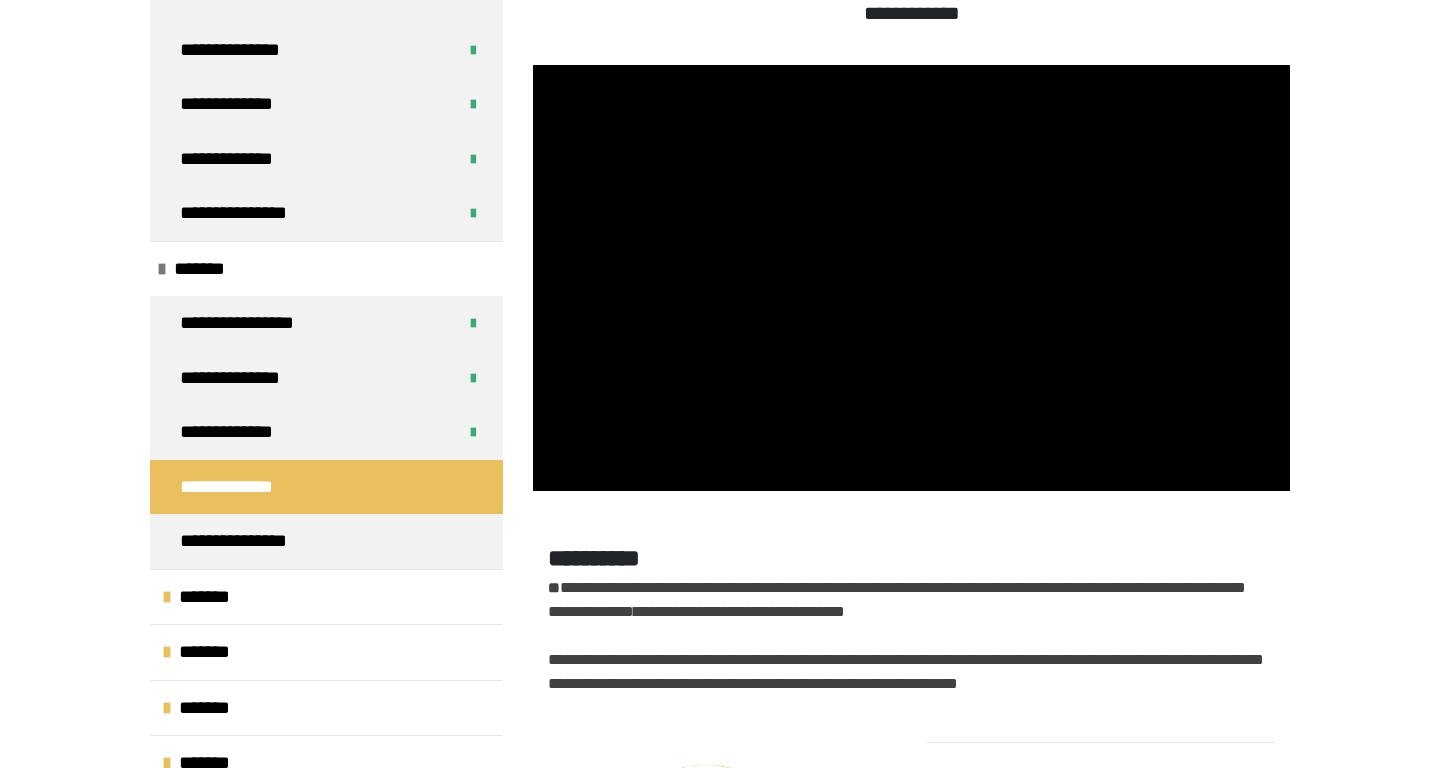 scroll, scrollTop: 2321, scrollLeft: 0, axis: vertical 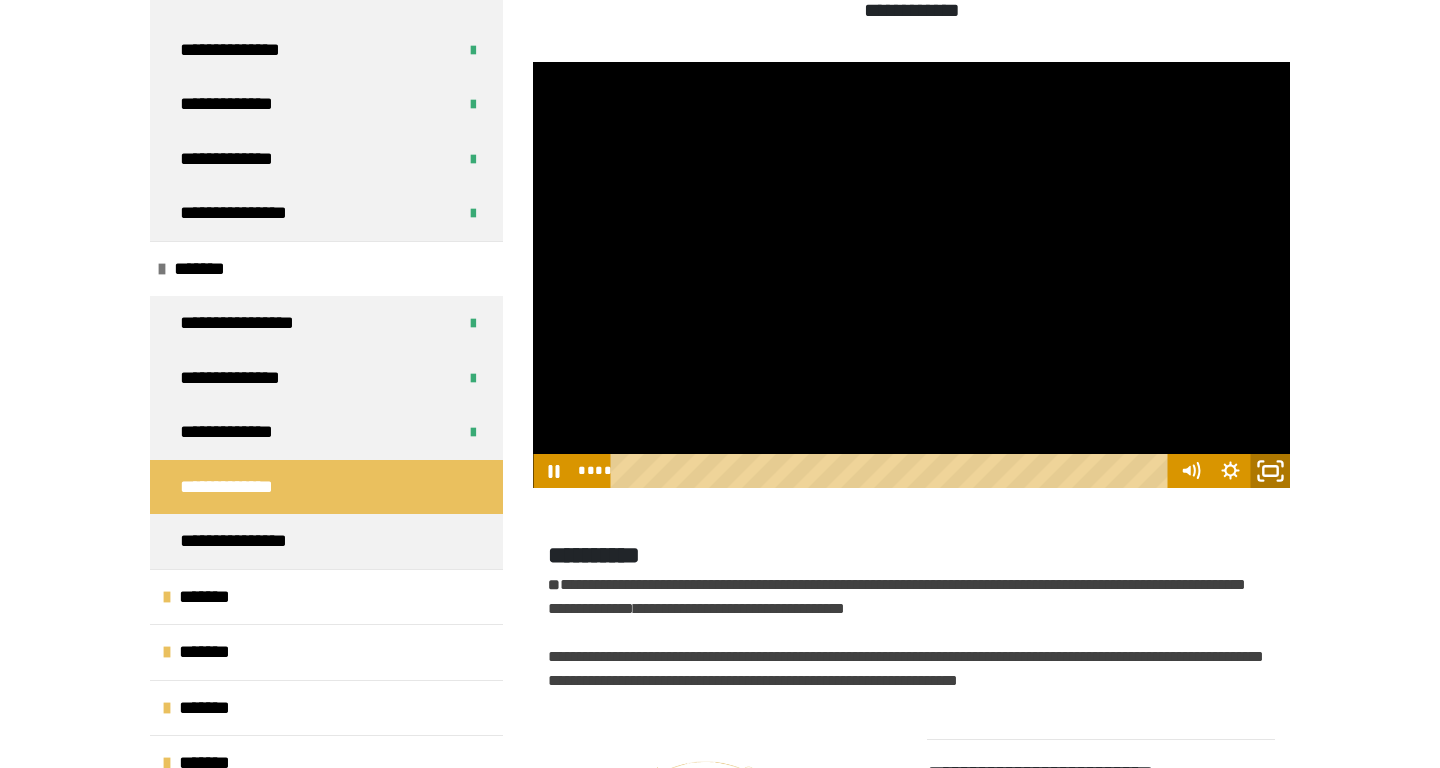 click 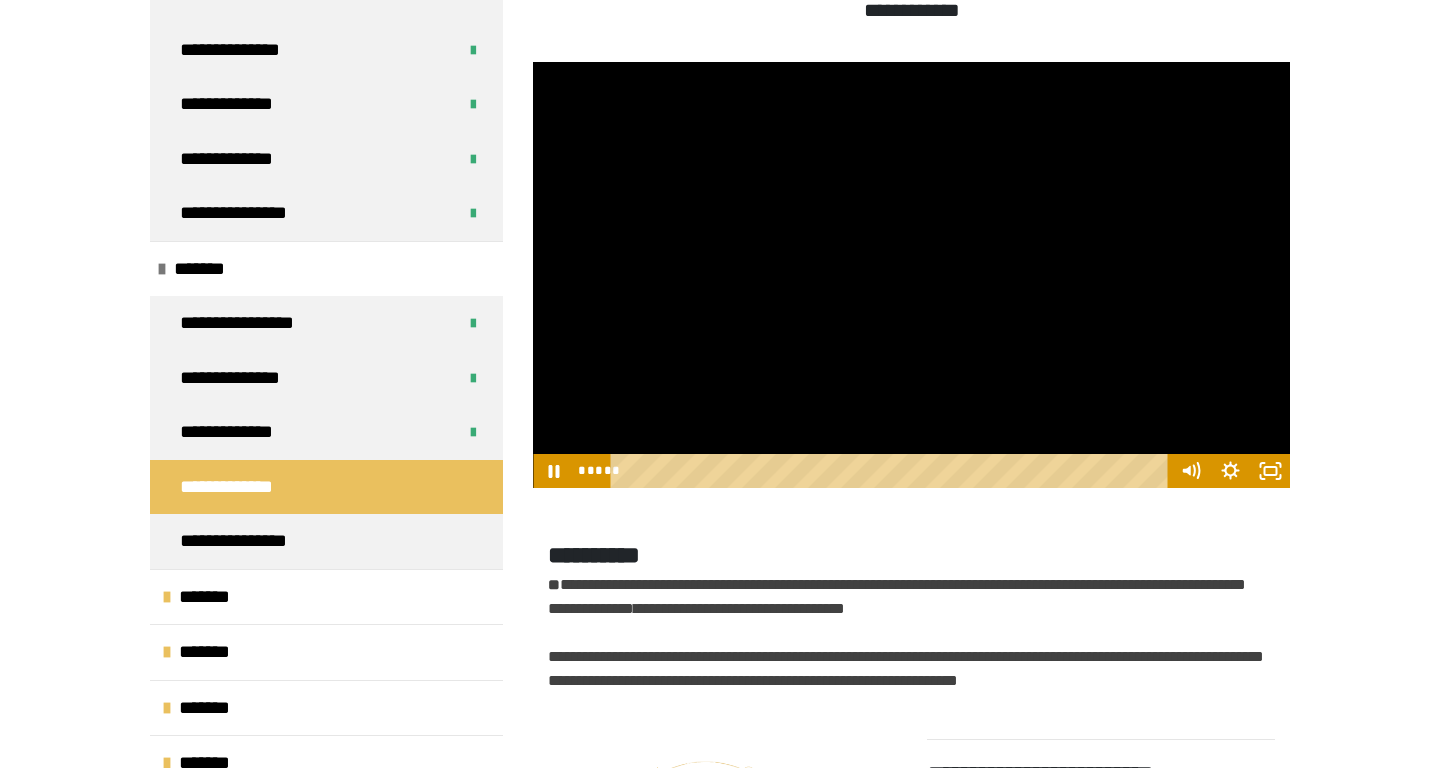 click at bounding box center [911, 275] 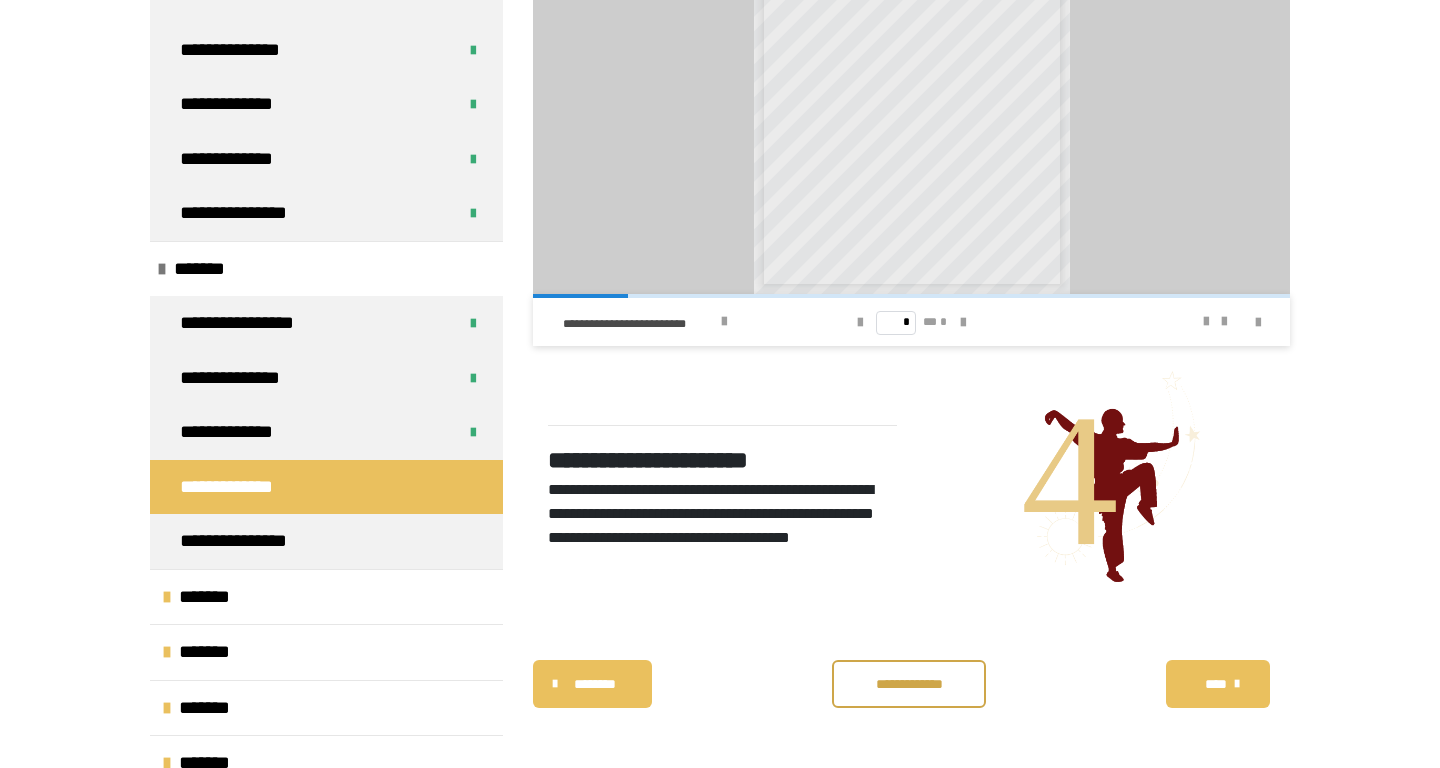 scroll, scrollTop: 3577, scrollLeft: 0, axis: vertical 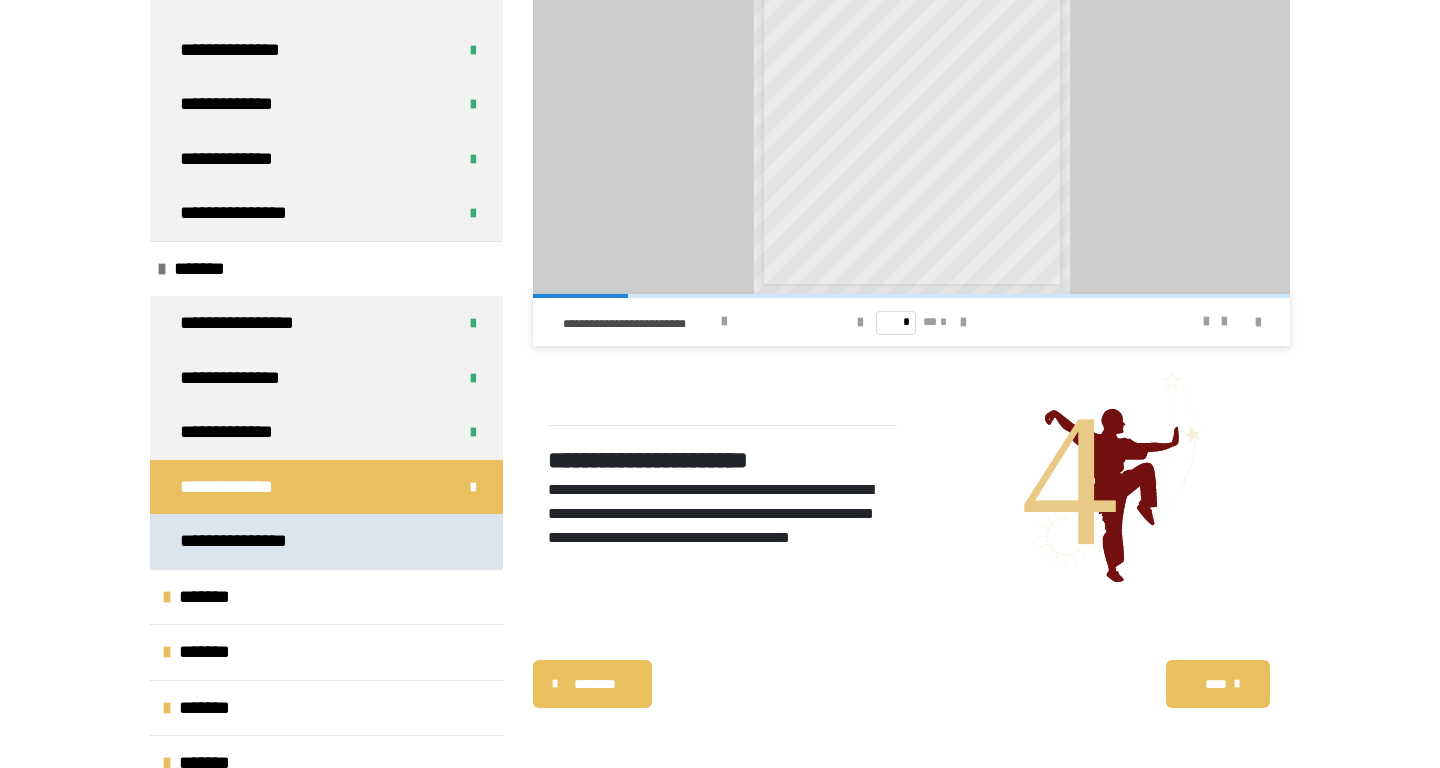 click on "**********" at bounding box center [326, 541] 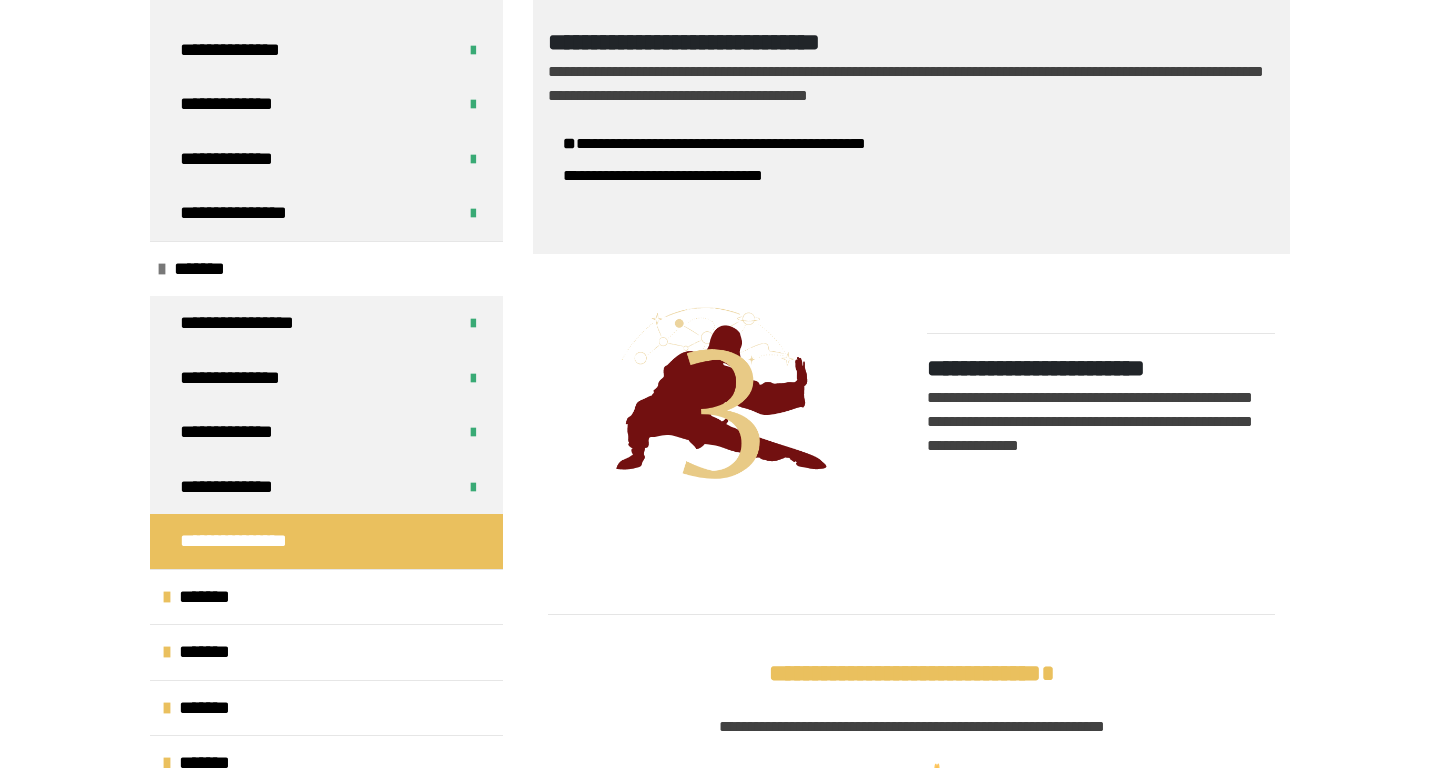 scroll, scrollTop: 1737, scrollLeft: 0, axis: vertical 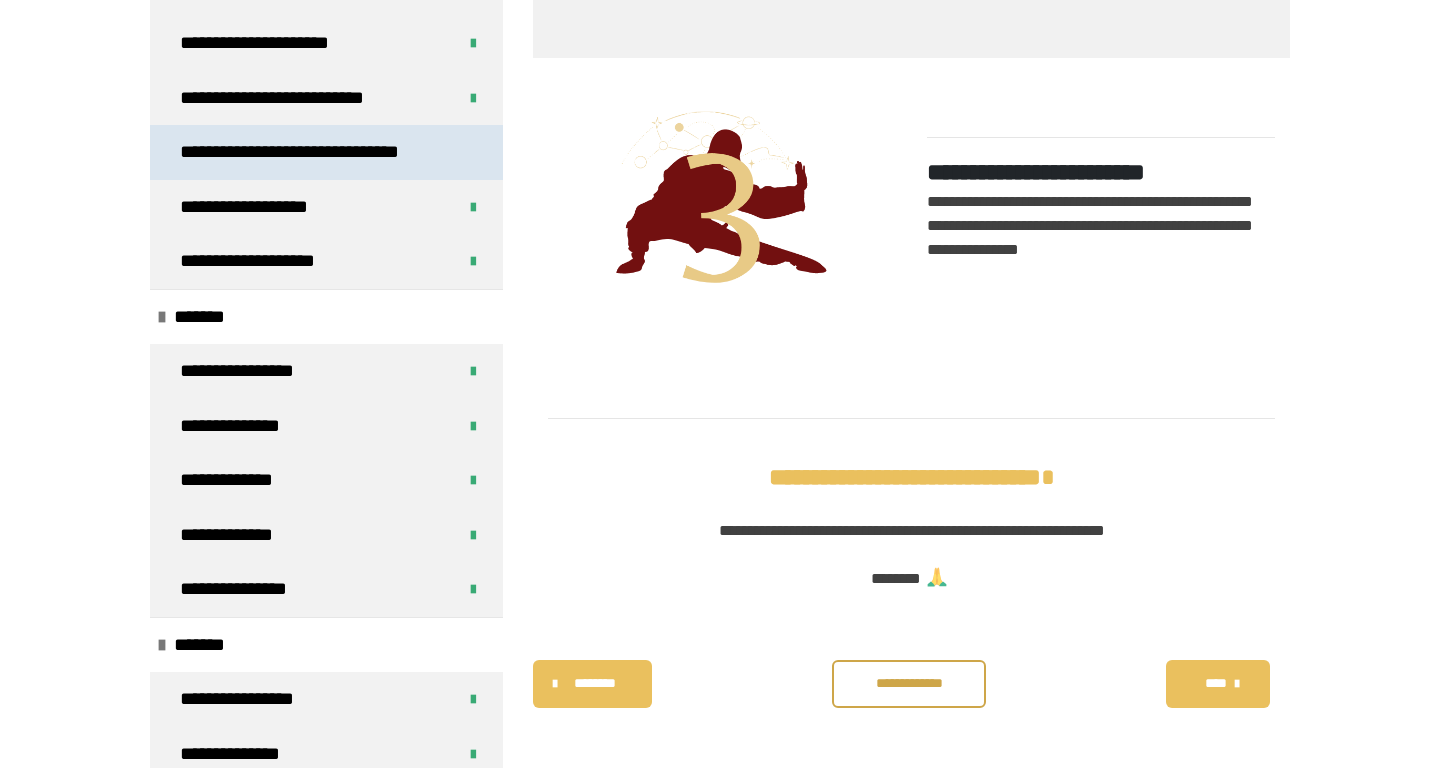 click on "**********" at bounding box center [316, 152] 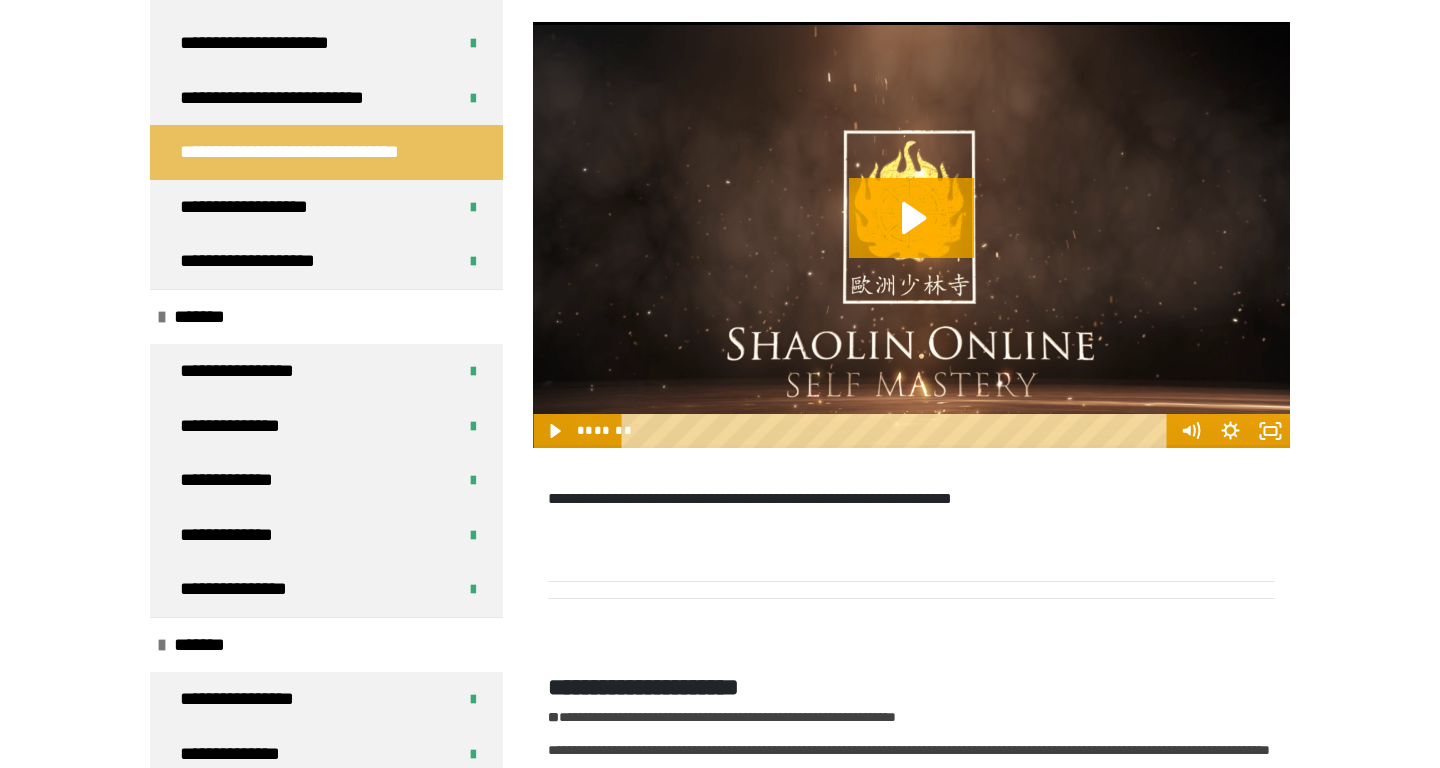 scroll, scrollTop: 735, scrollLeft: 0, axis: vertical 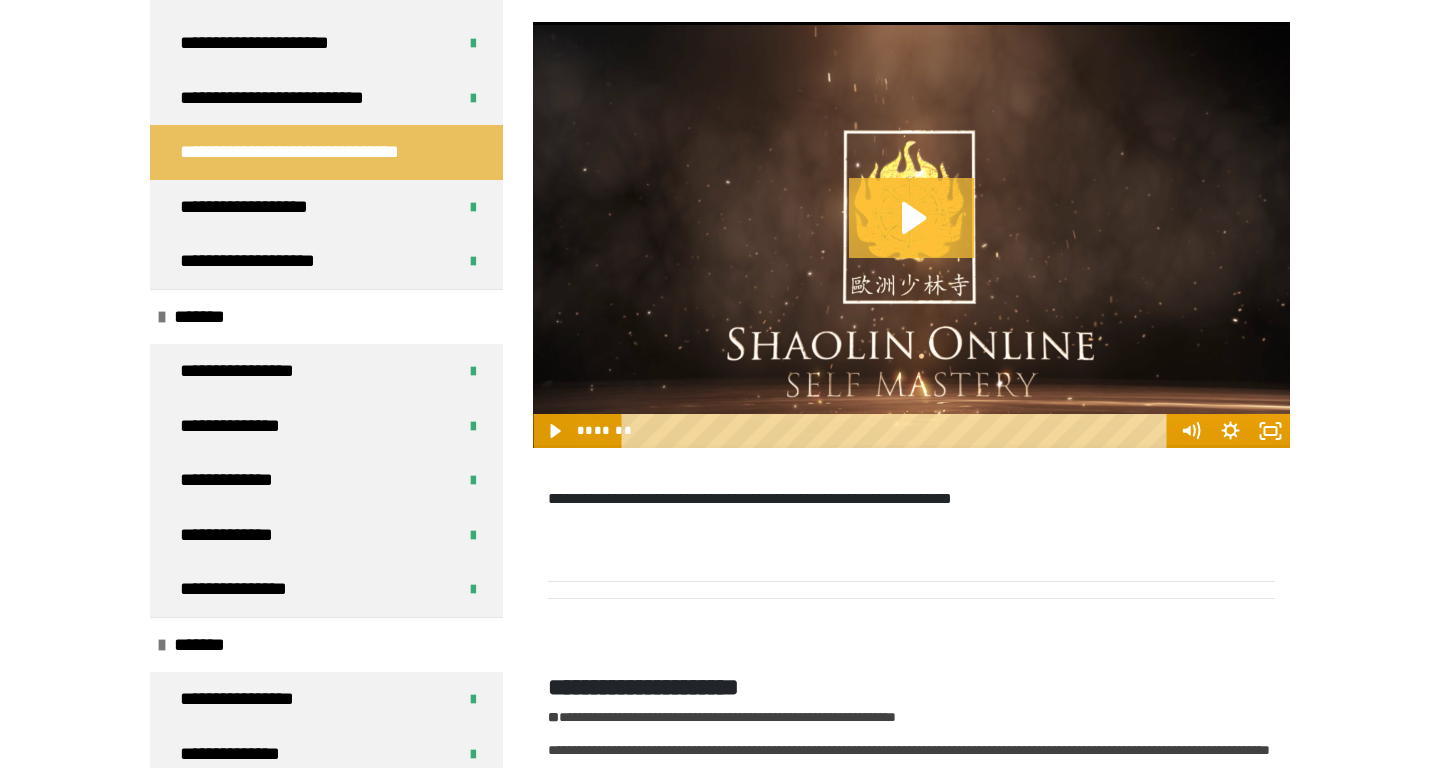 click 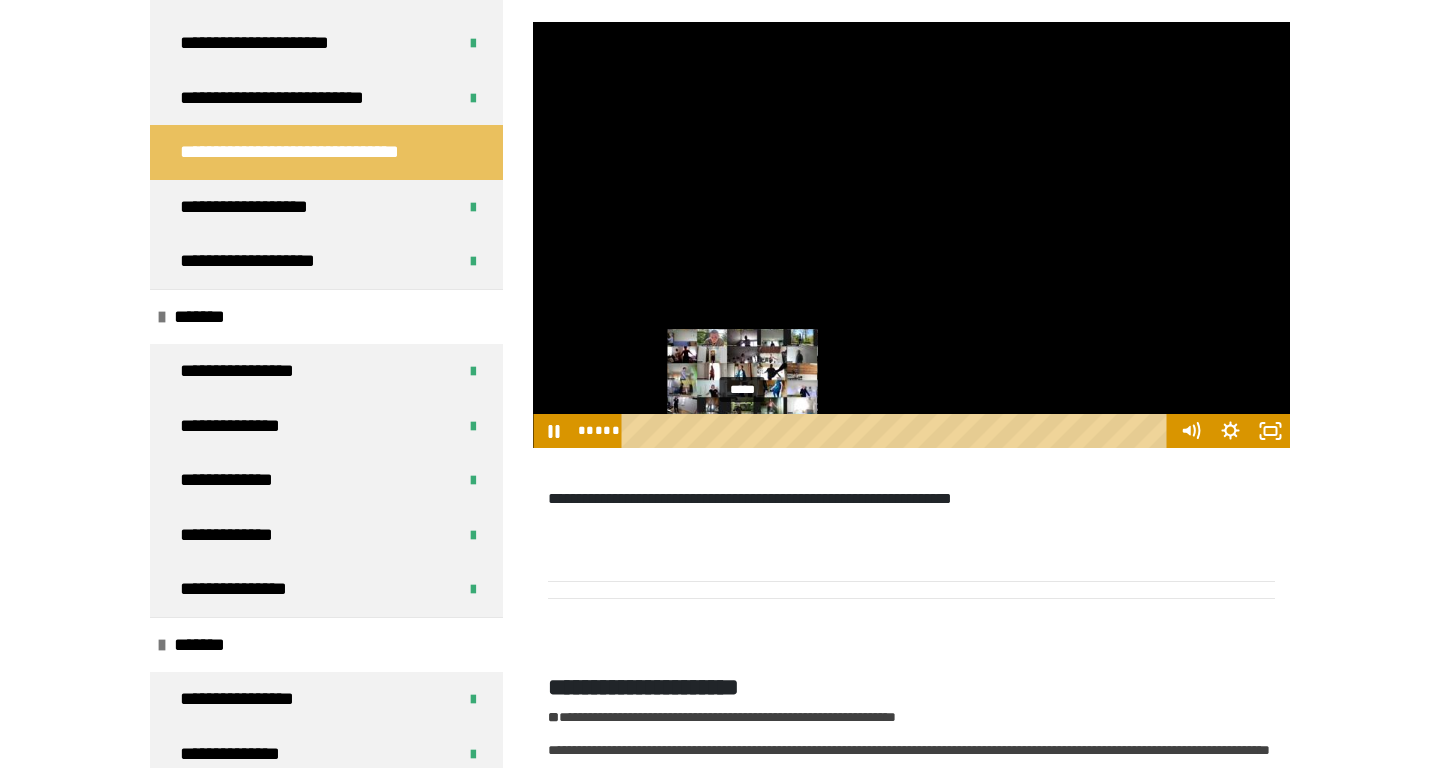 click on "*****" at bounding box center (897, 431) 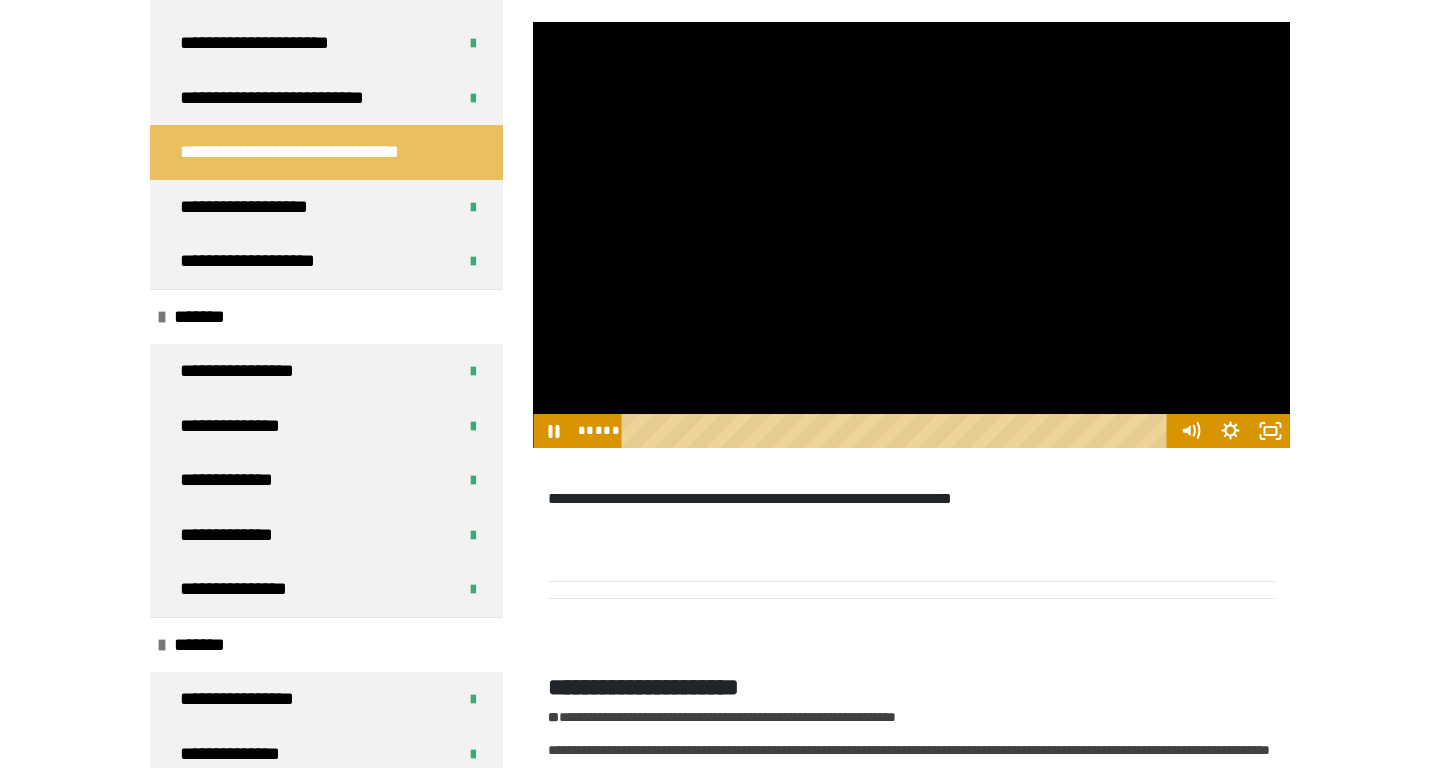 click at bounding box center [911, 235] 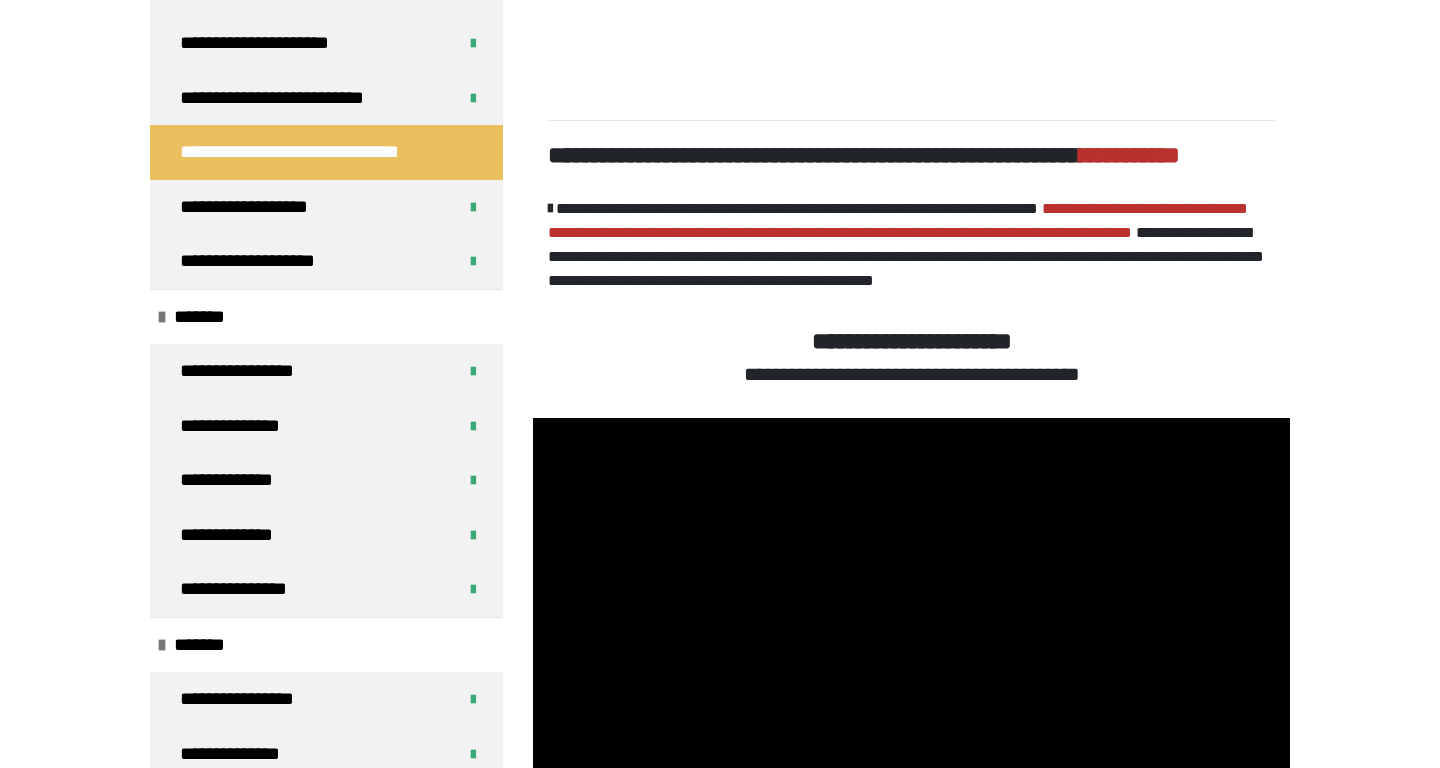 scroll, scrollTop: 339, scrollLeft: 0, axis: vertical 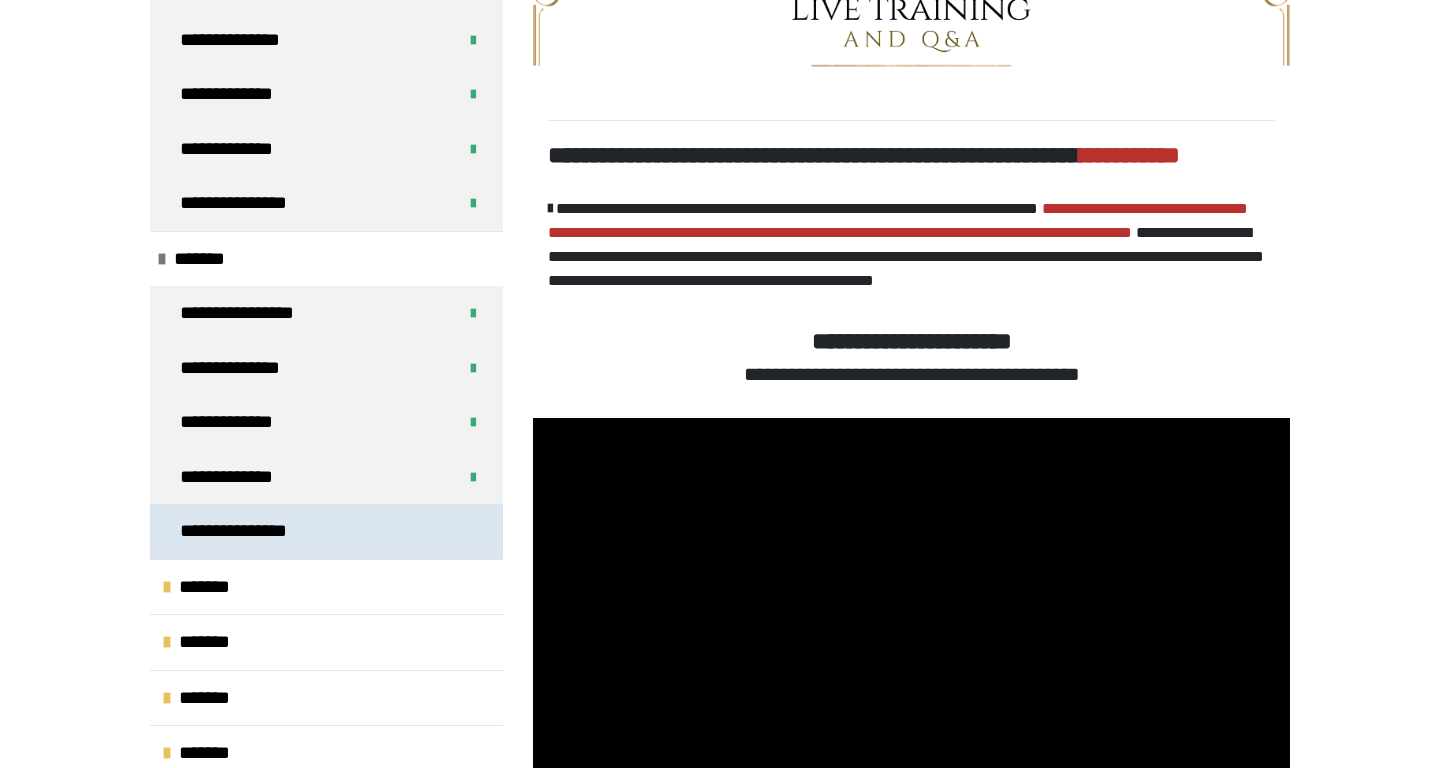 click on "**********" at bounding box center (258, 531) 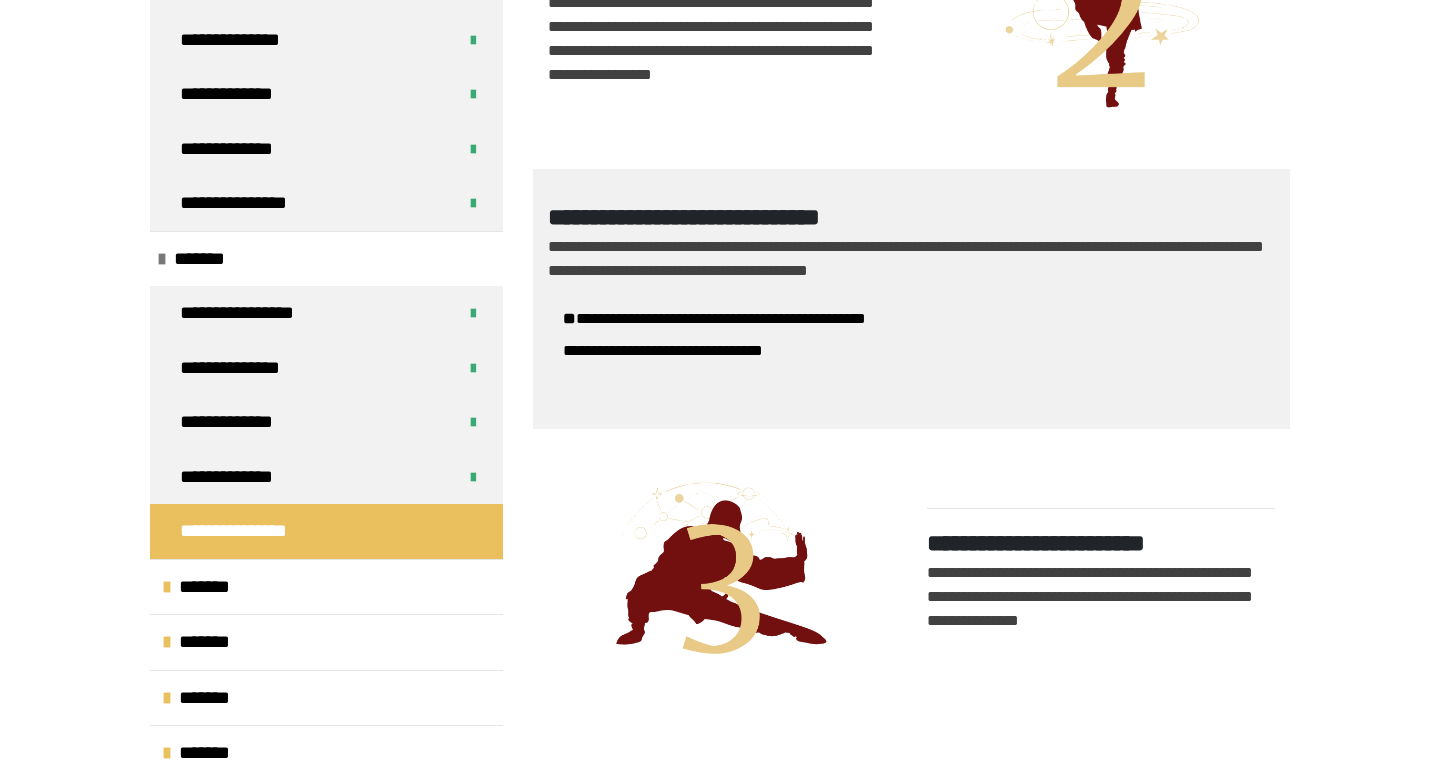 scroll, scrollTop: 1737, scrollLeft: 0, axis: vertical 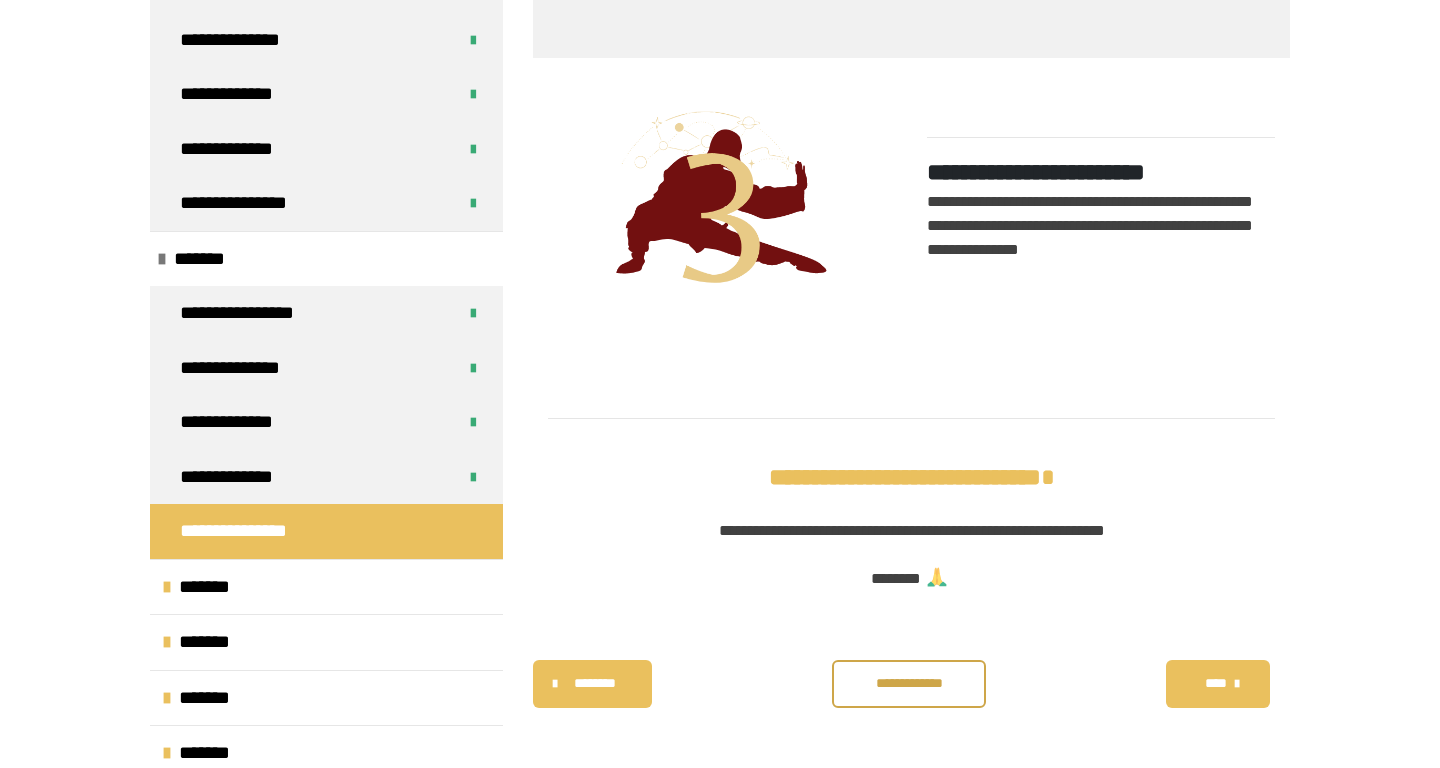click on "**********" at bounding box center [909, 683] 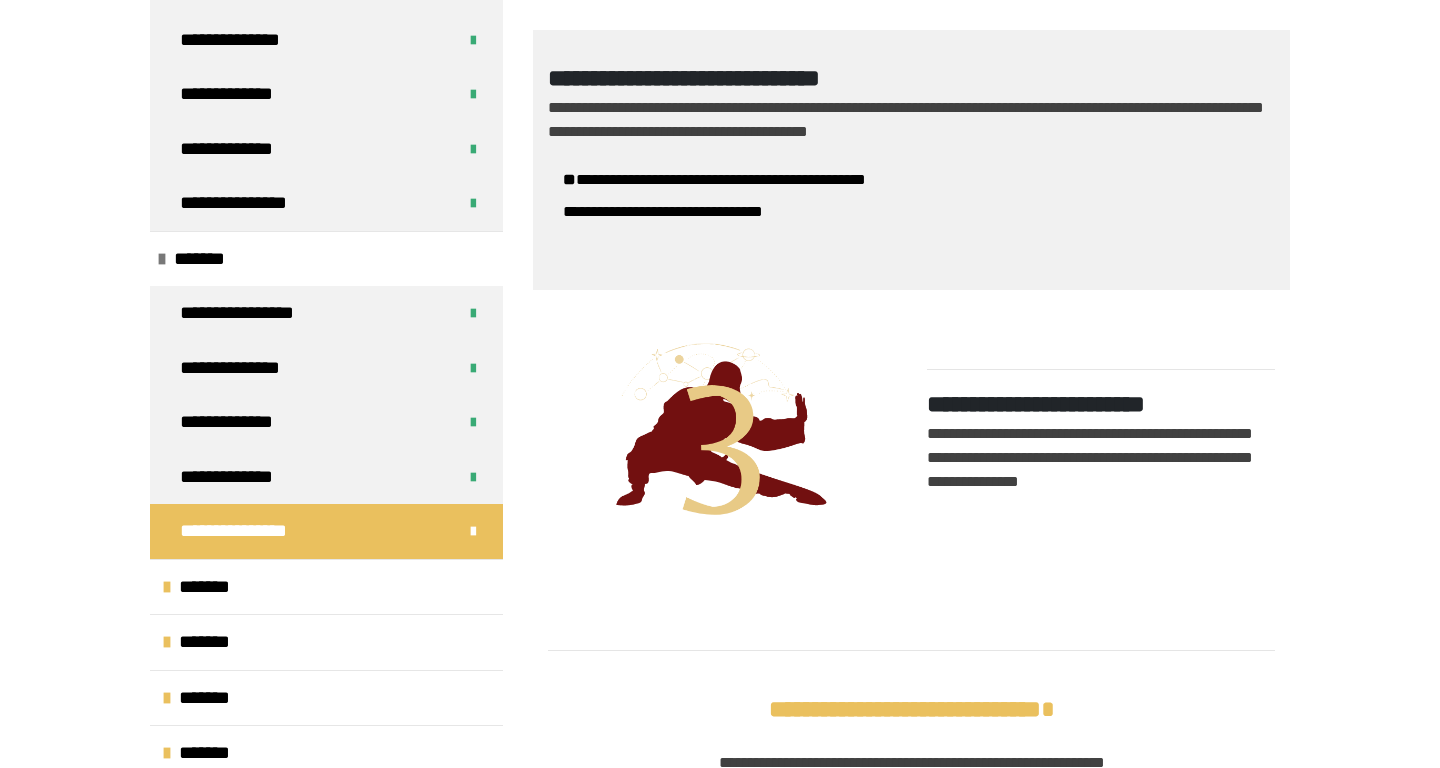 scroll, scrollTop: 1490, scrollLeft: 0, axis: vertical 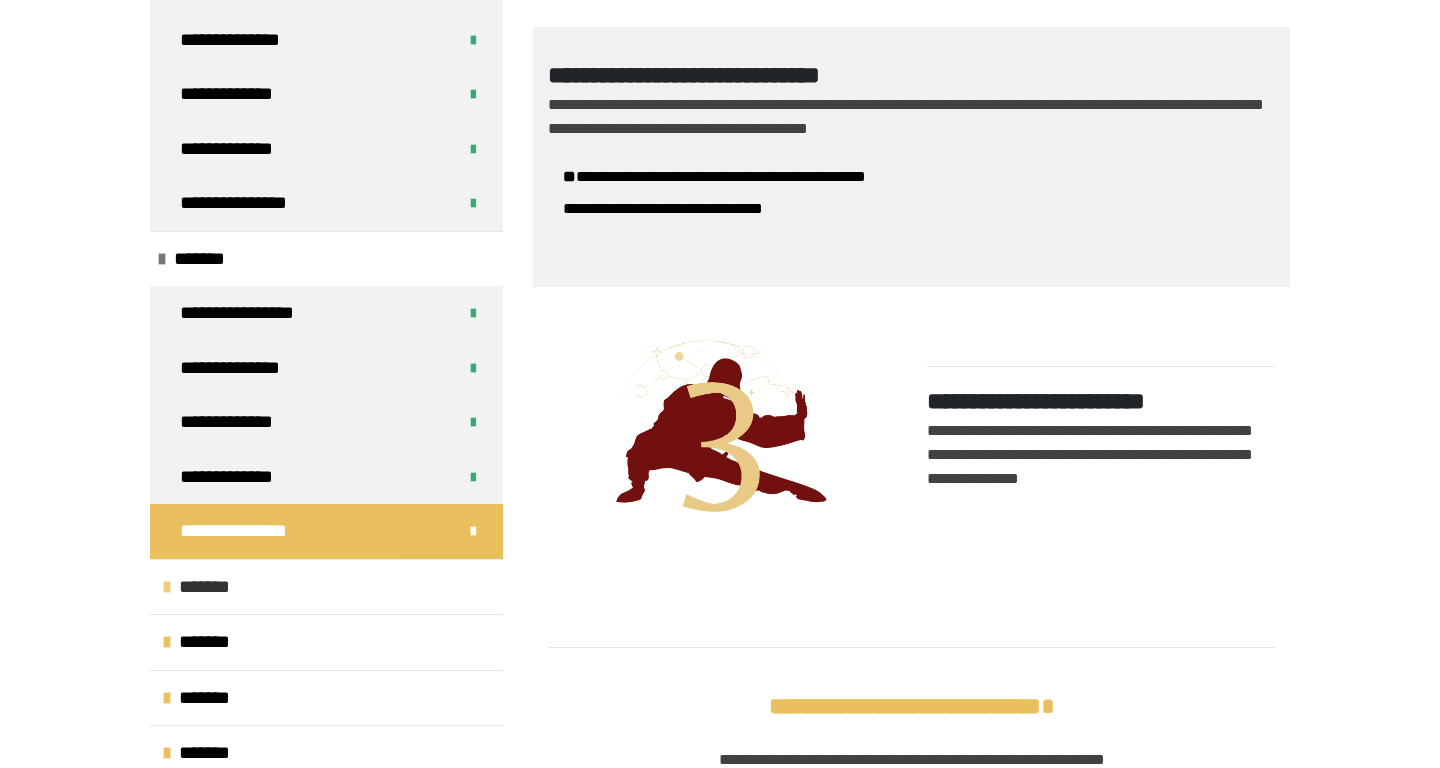 click on "*******" at bounding box center (326, 587) 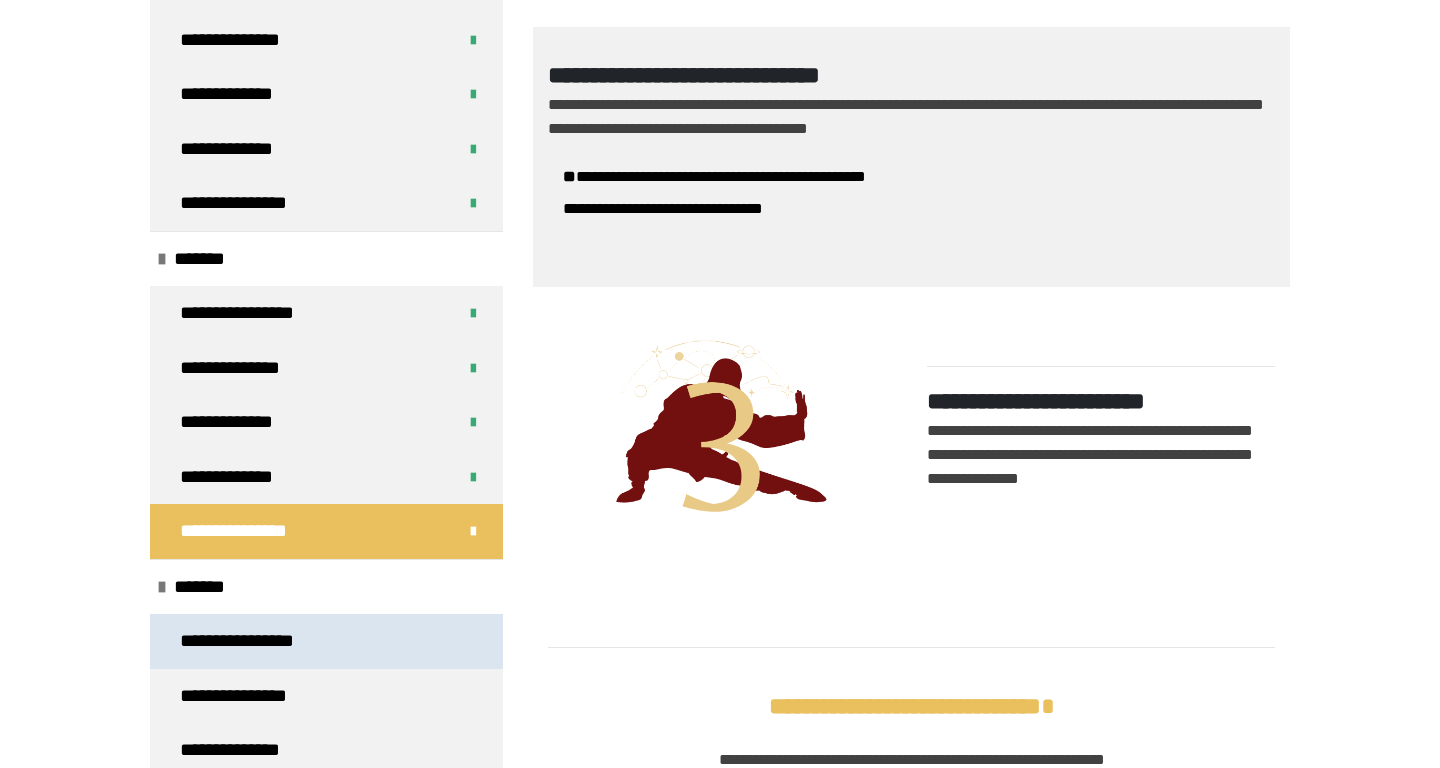 click on "**********" at bounding box center (250, 641) 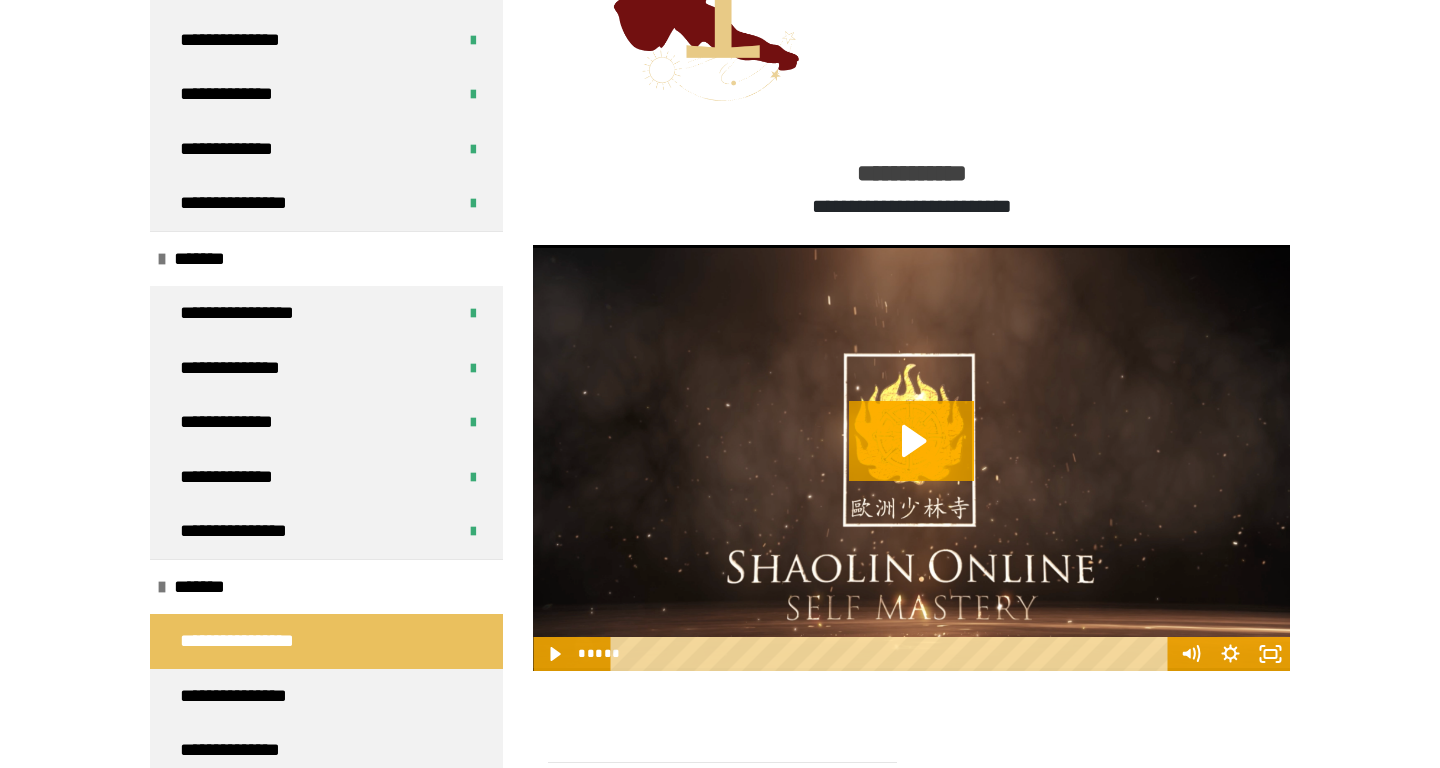 scroll, scrollTop: 581, scrollLeft: 0, axis: vertical 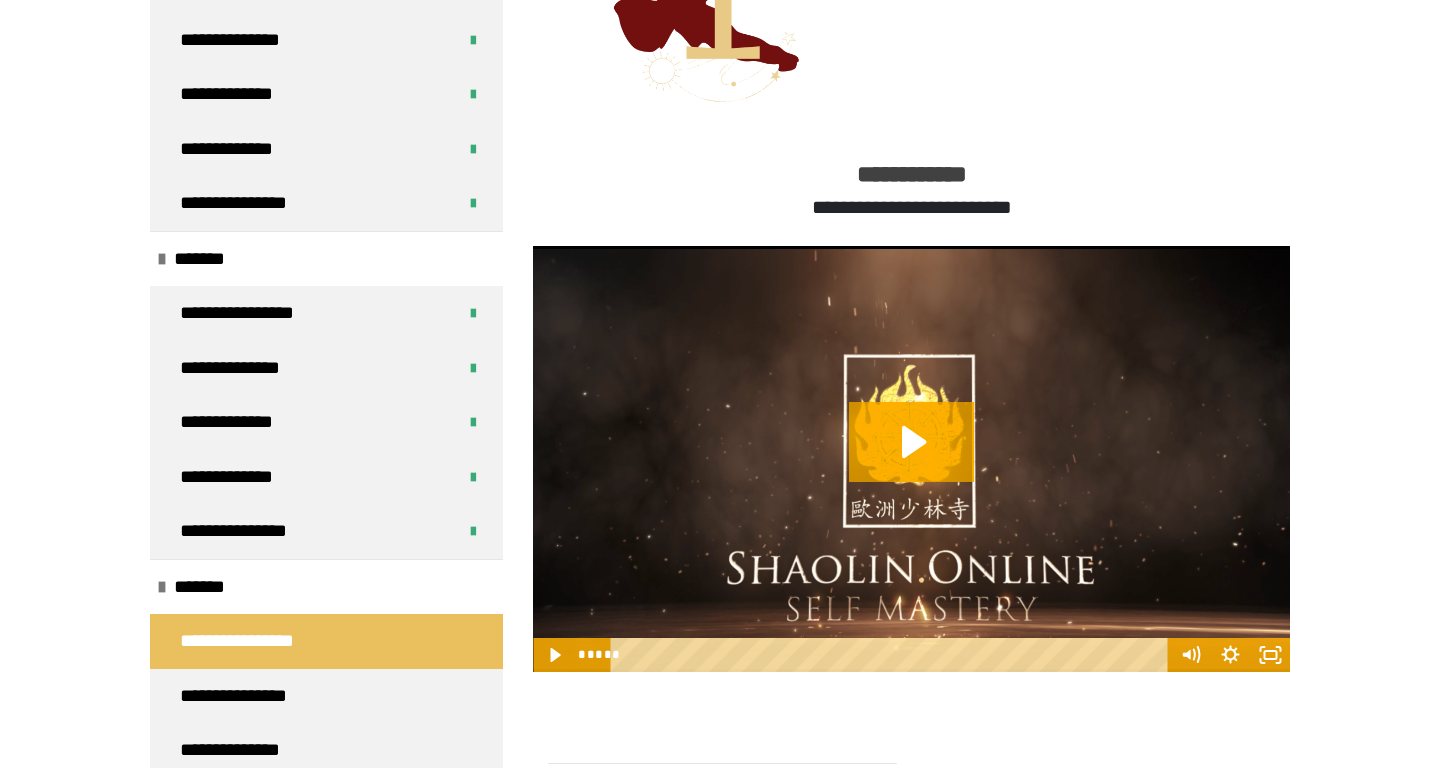 click at bounding box center [911, 459] 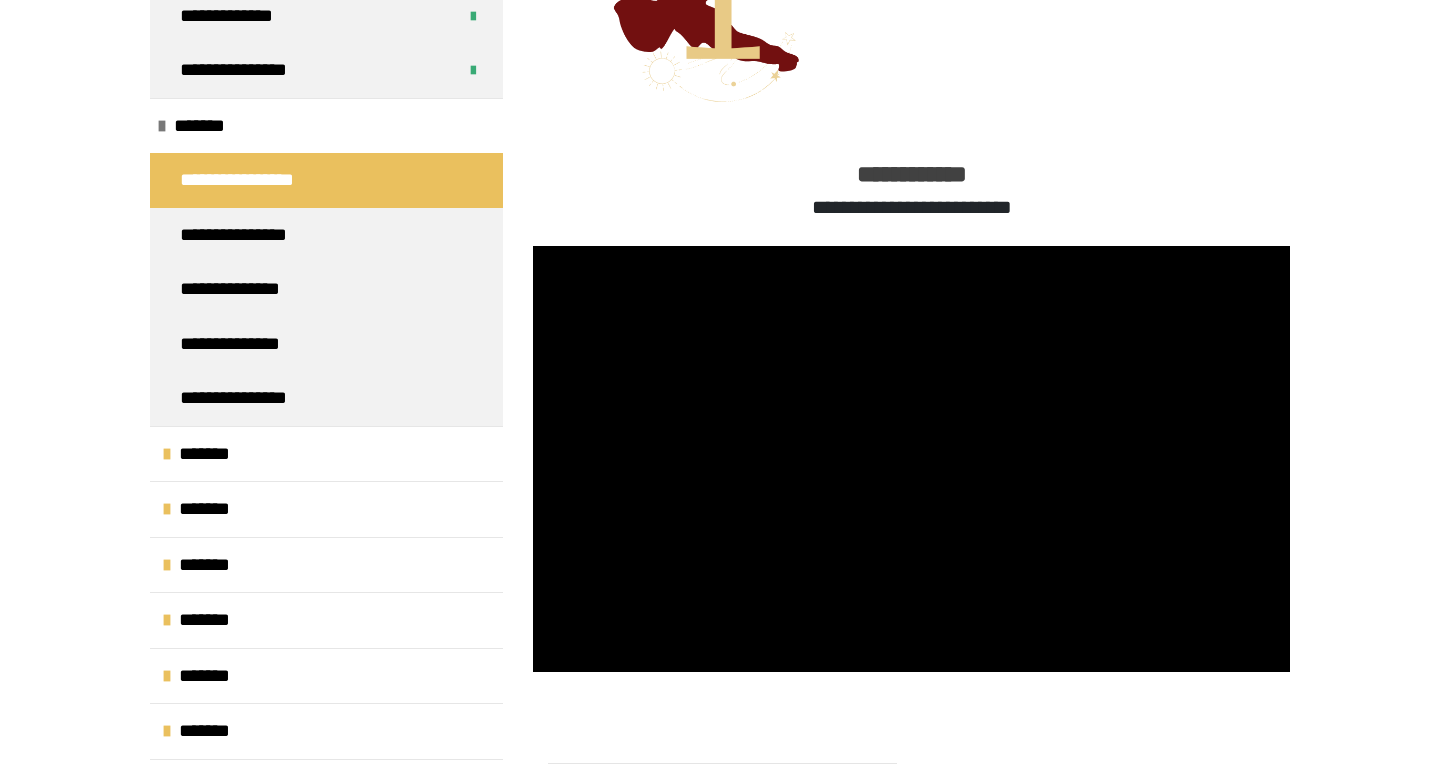 scroll, scrollTop: 1109, scrollLeft: 0, axis: vertical 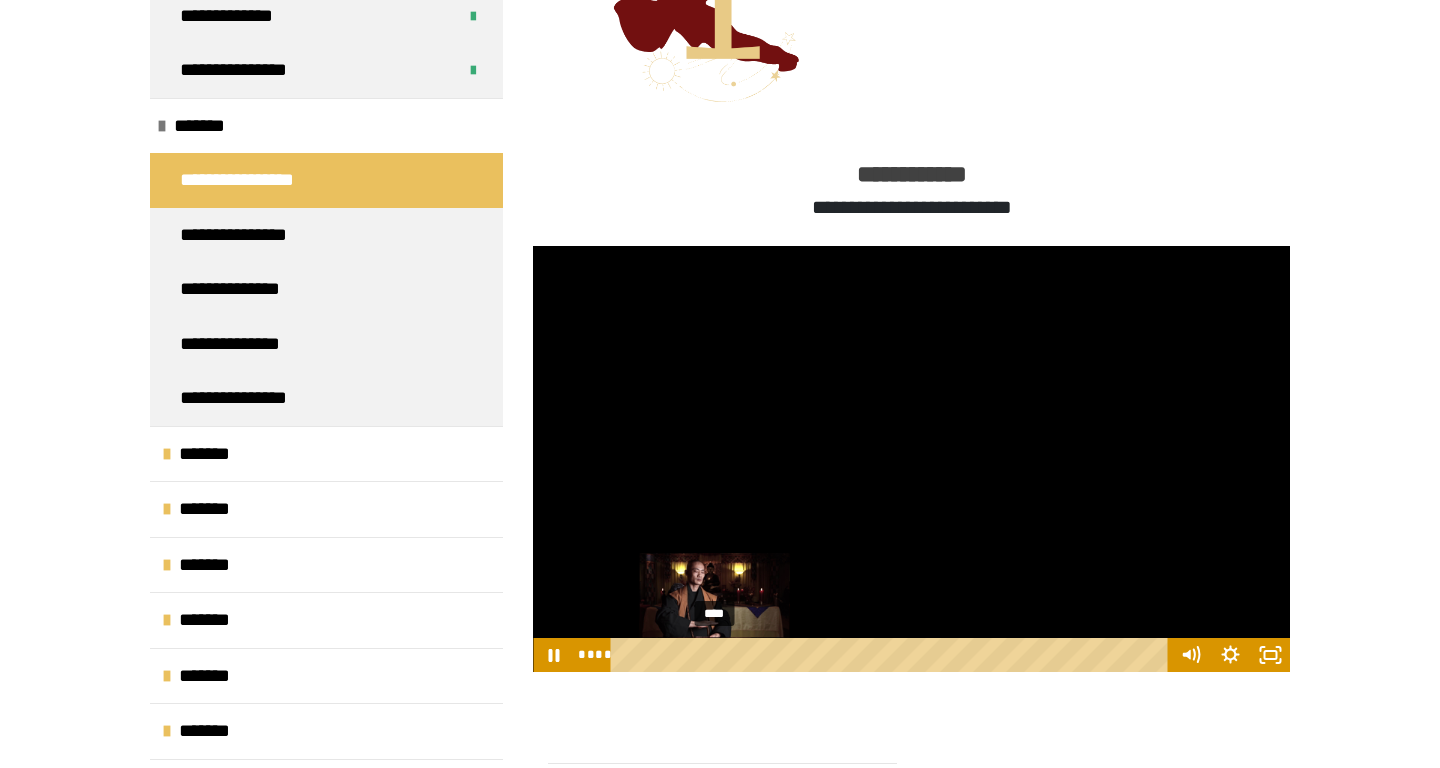 click on "****" at bounding box center (893, 655) 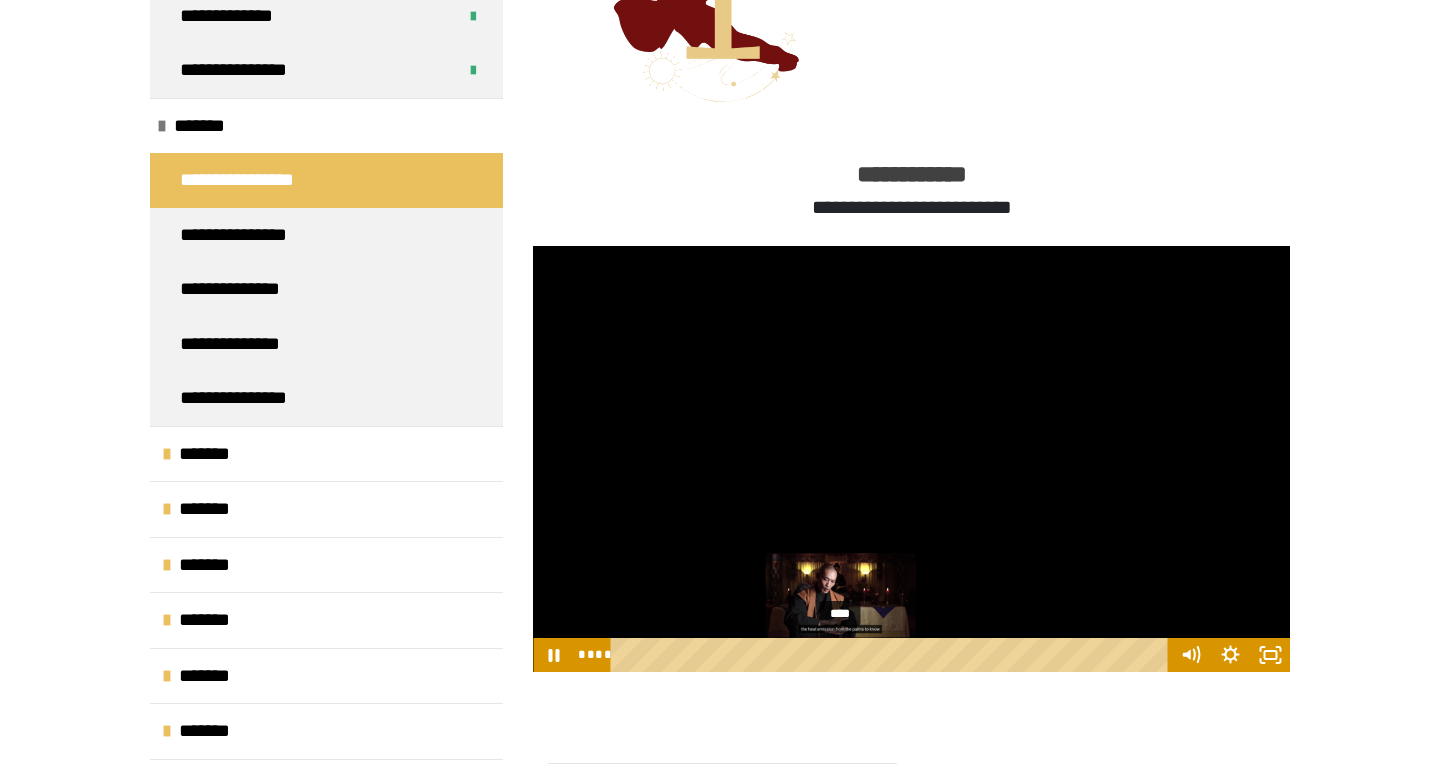 click on "****" at bounding box center (893, 655) 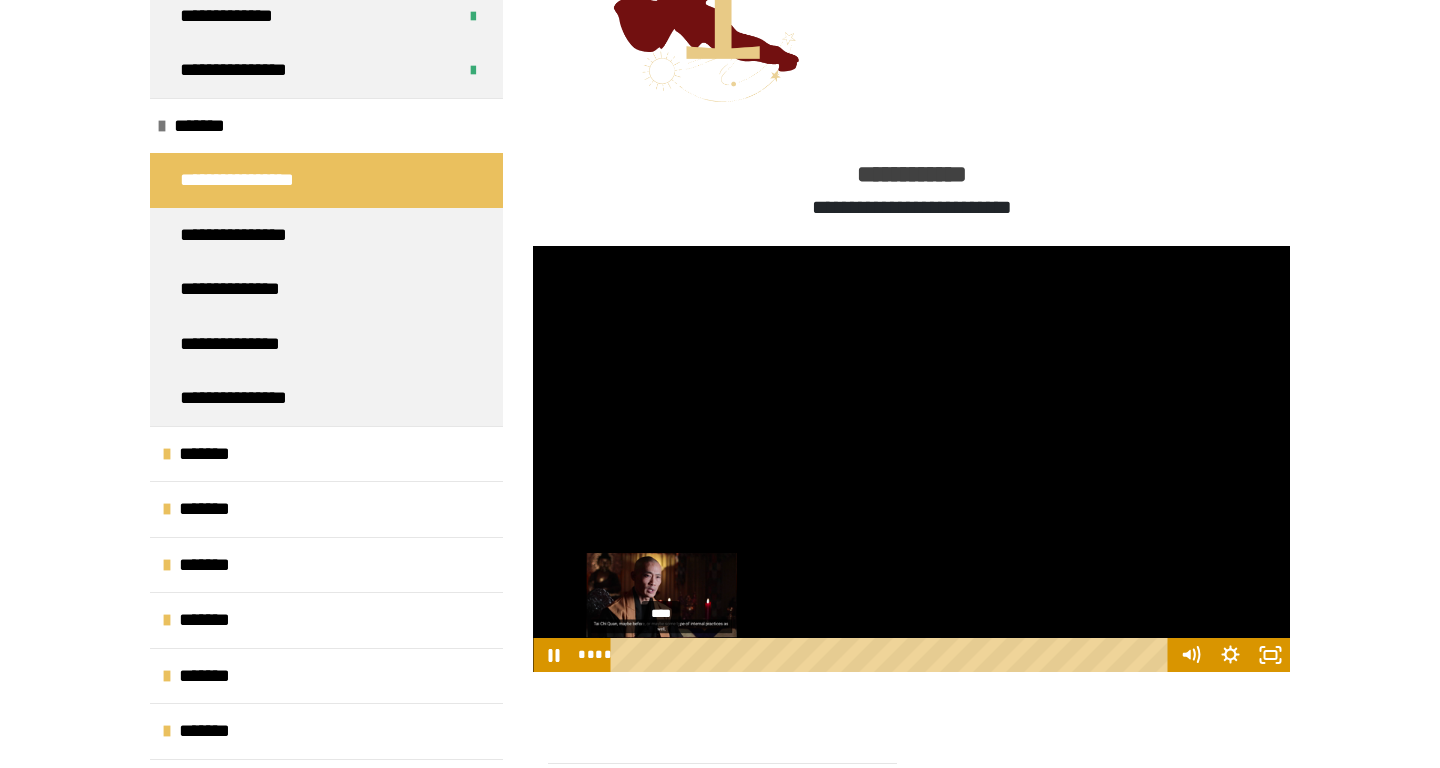 click on "****" at bounding box center (893, 655) 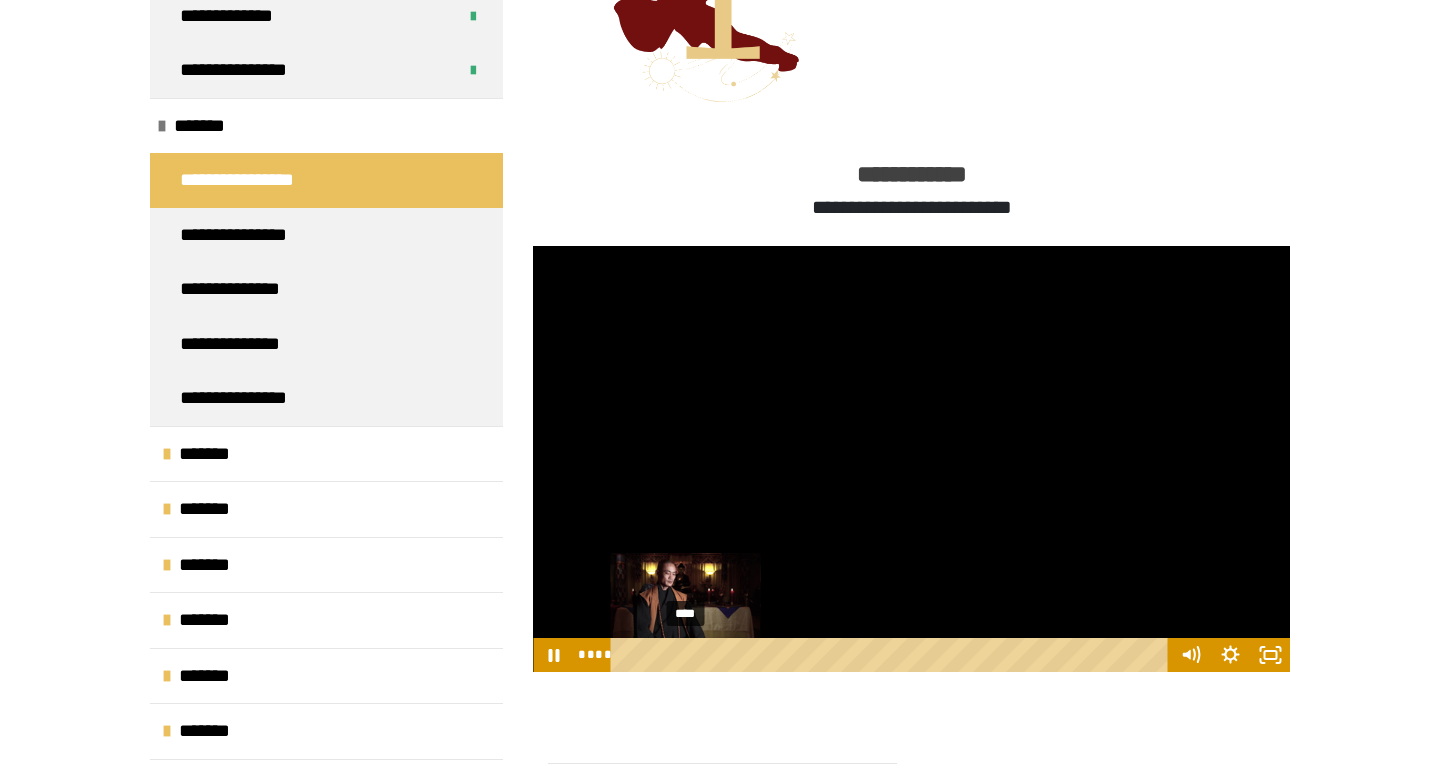 click on "****" at bounding box center [893, 655] 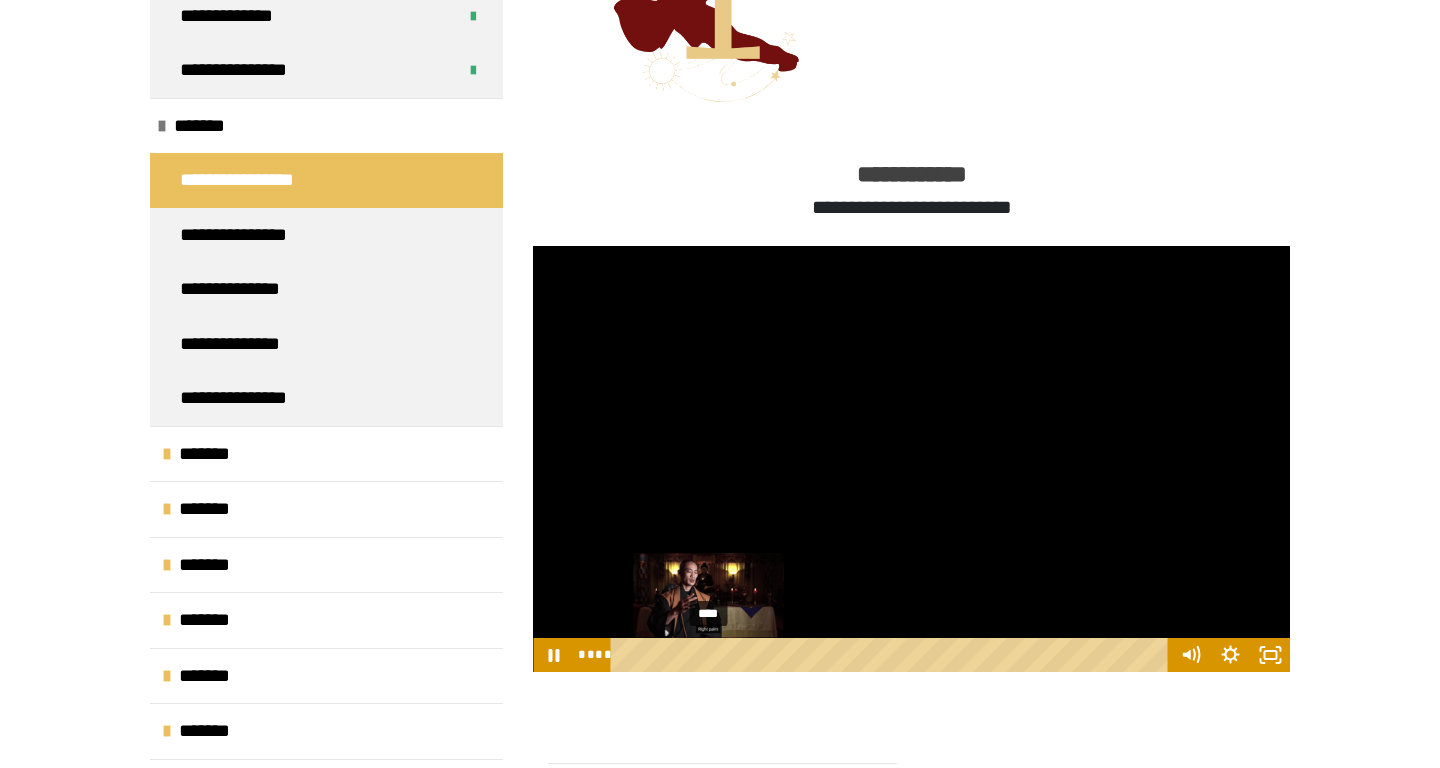 click on "****" at bounding box center [893, 655] 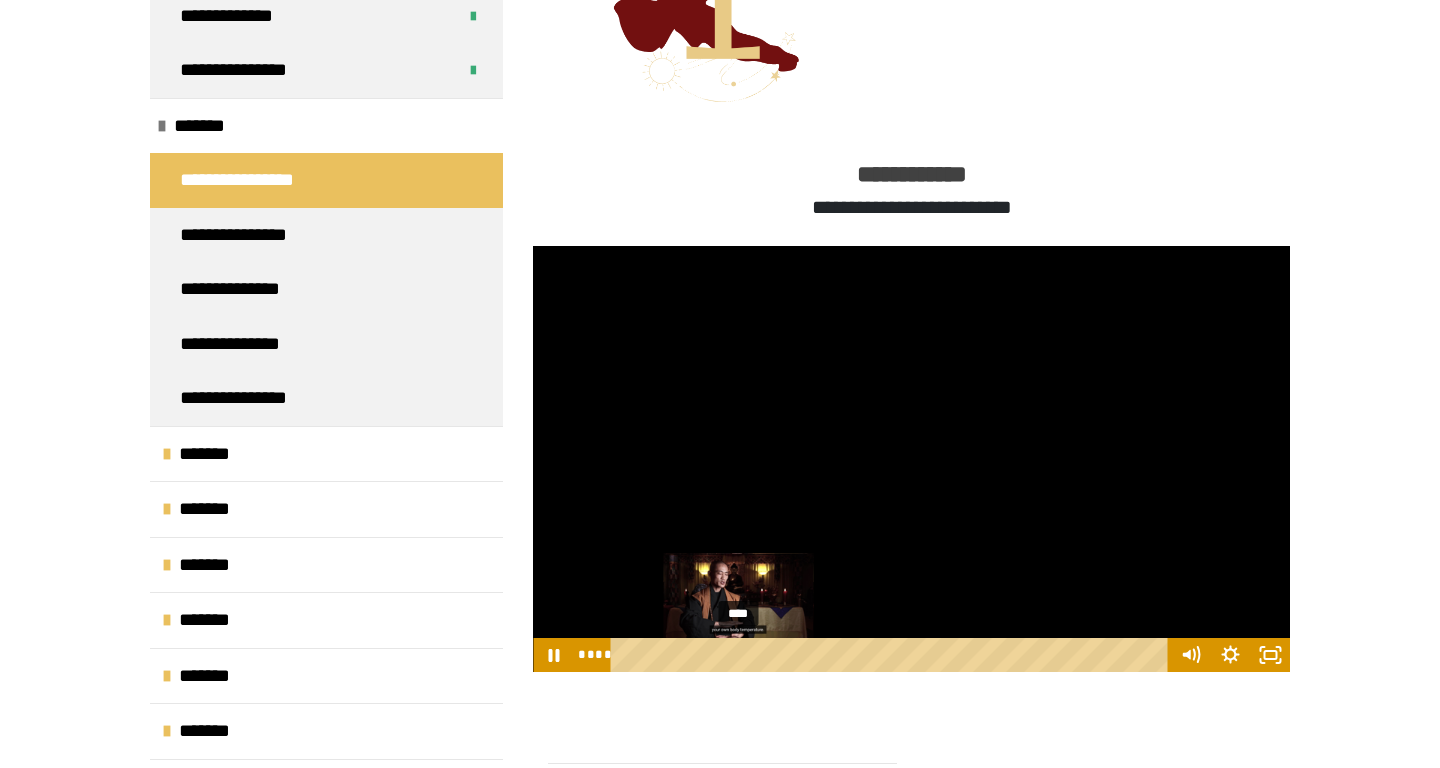 click on "****" at bounding box center [893, 655] 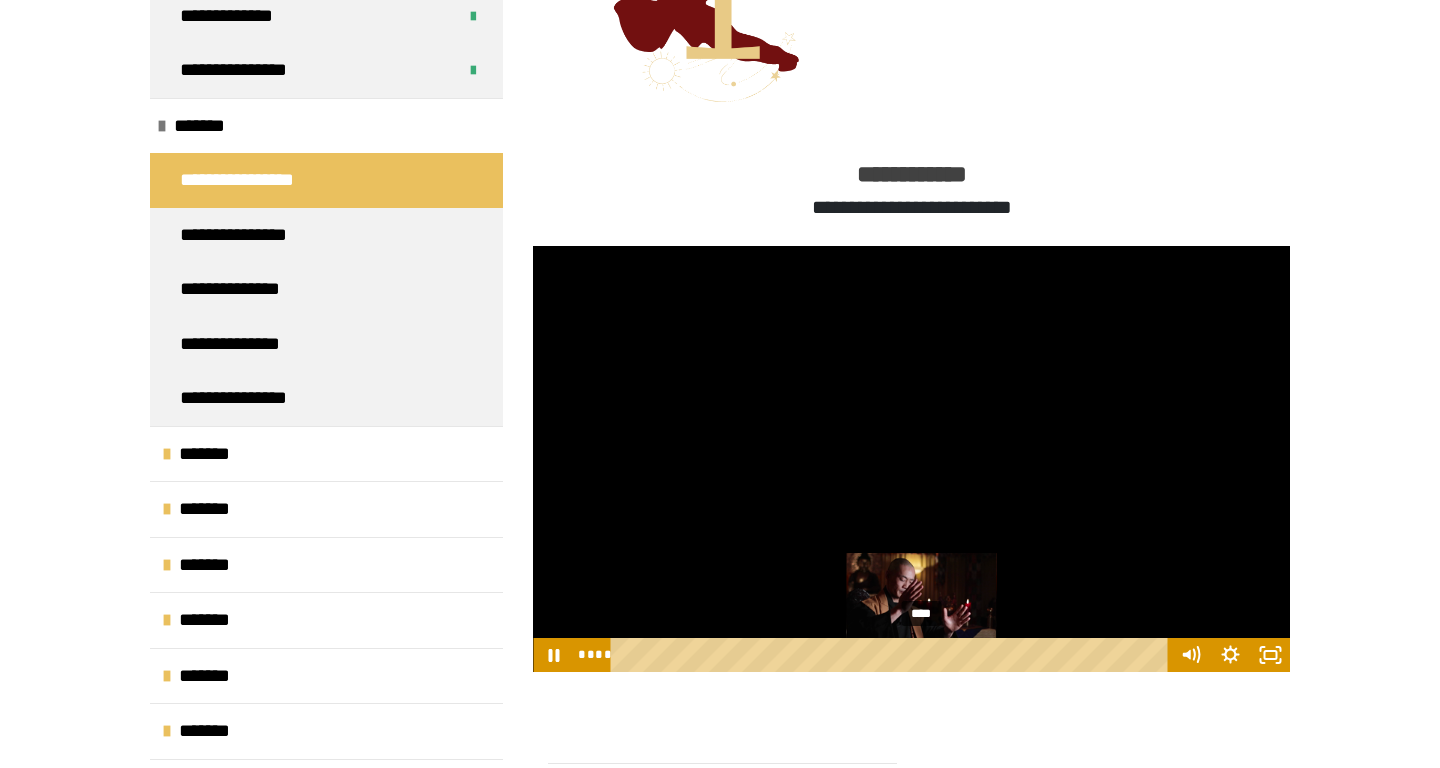 click on "****" at bounding box center (893, 655) 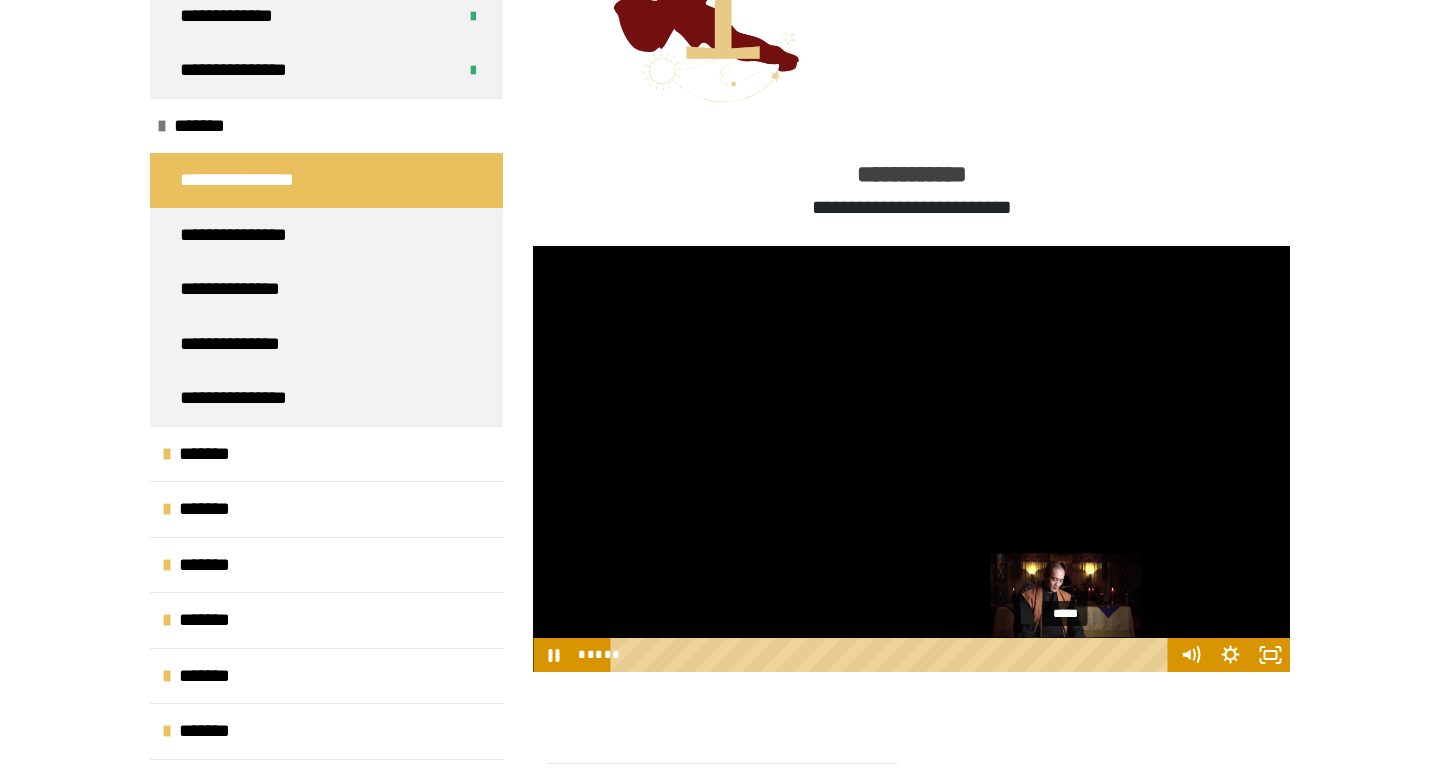 click on "*****" at bounding box center (893, 655) 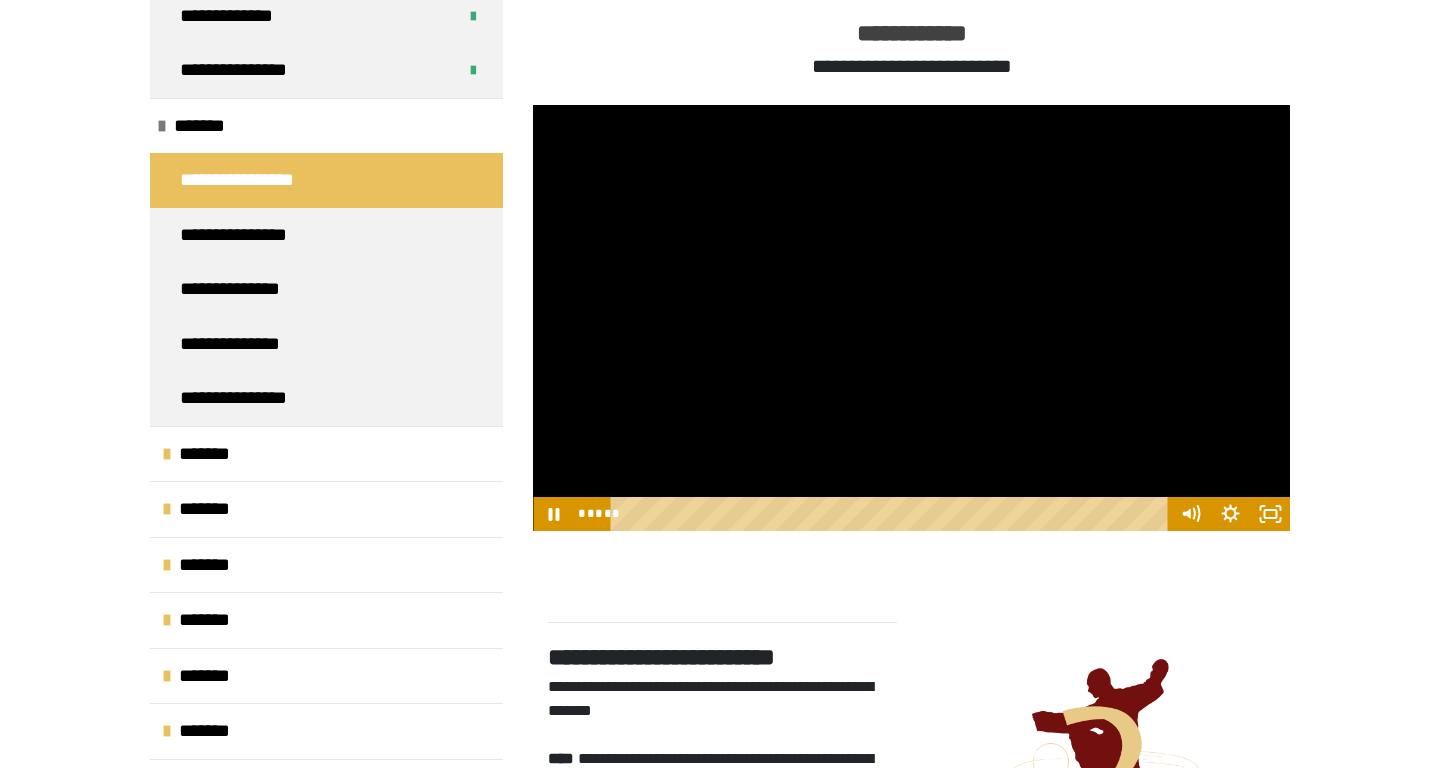 scroll, scrollTop: 723, scrollLeft: 0, axis: vertical 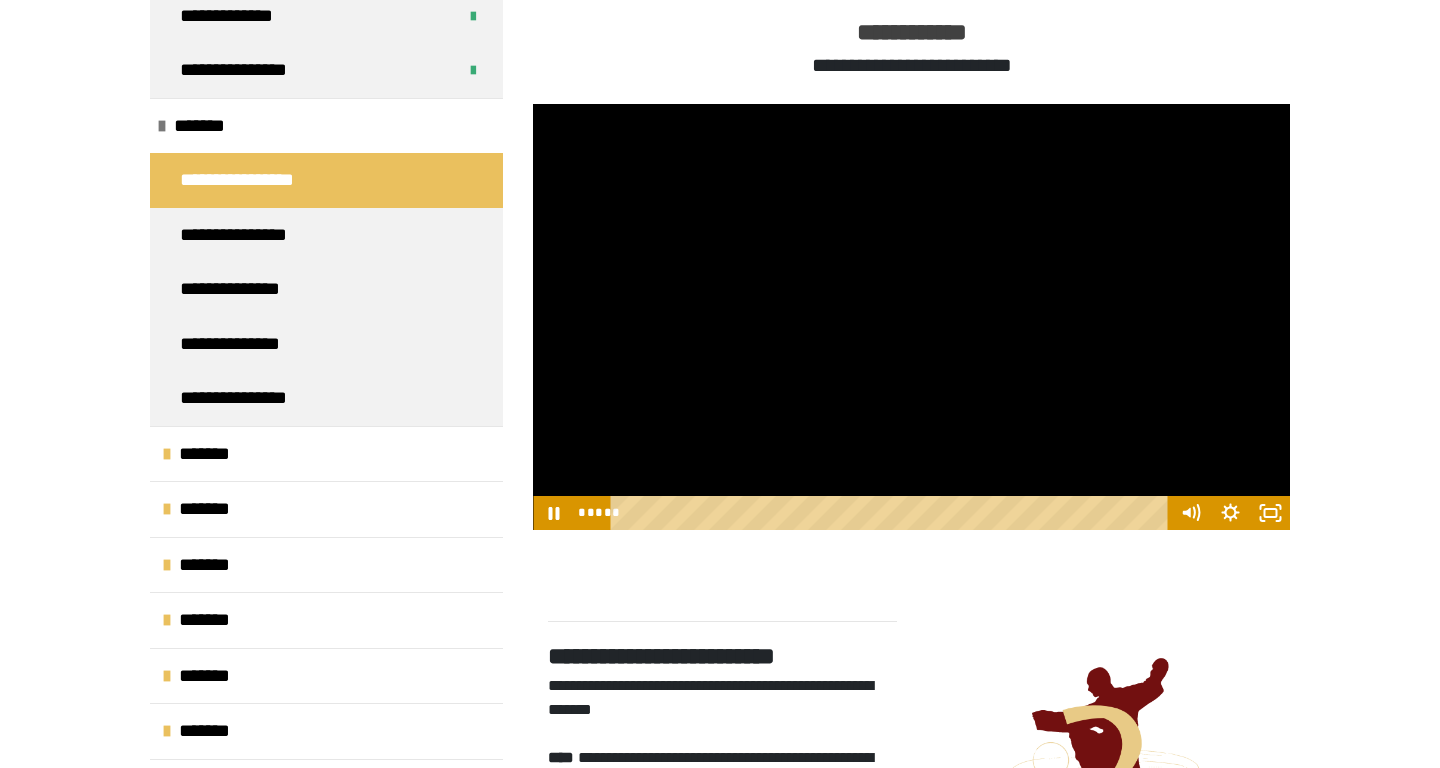click at bounding box center [911, 317] 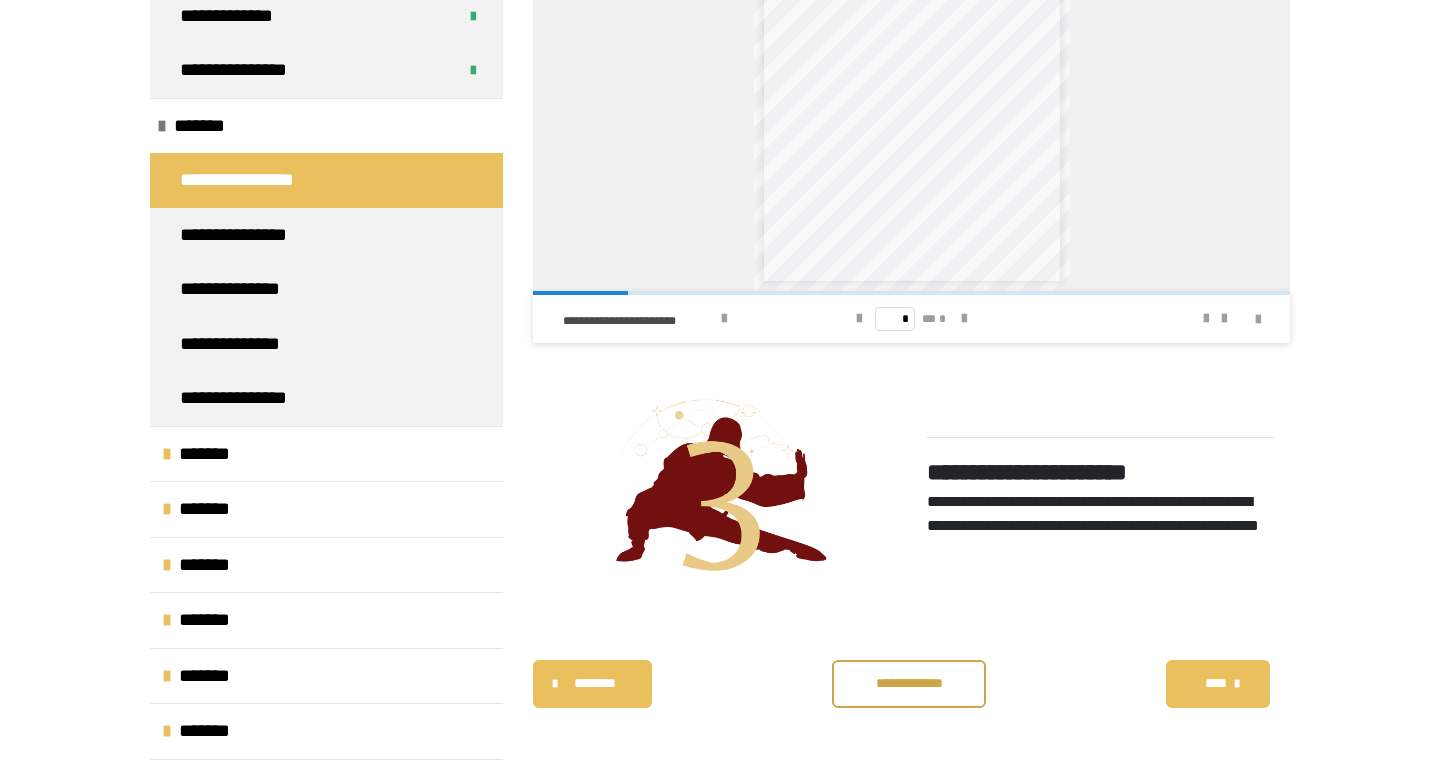 scroll, scrollTop: 1918, scrollLeft: 0, axis: vertical 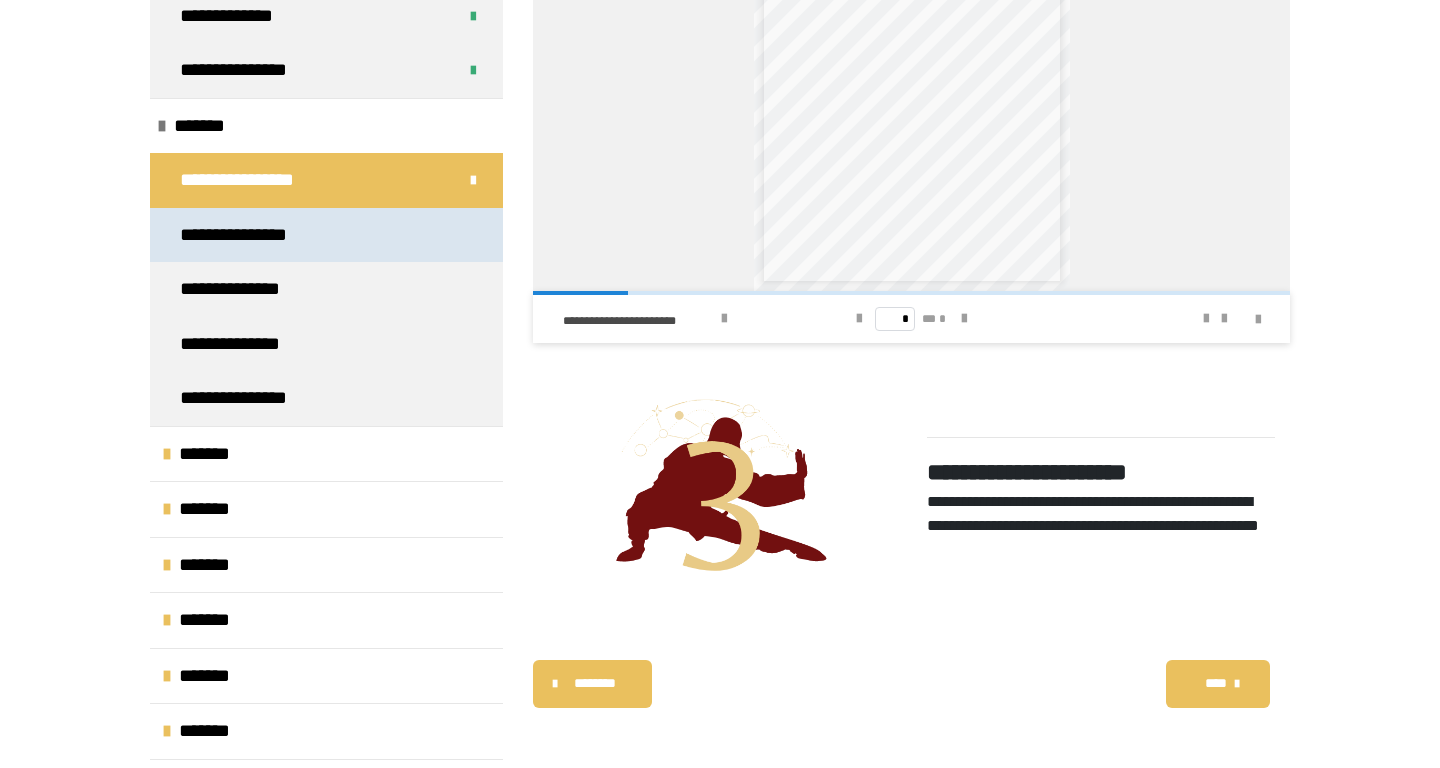click on "**********" at bounding box center (250, 235) 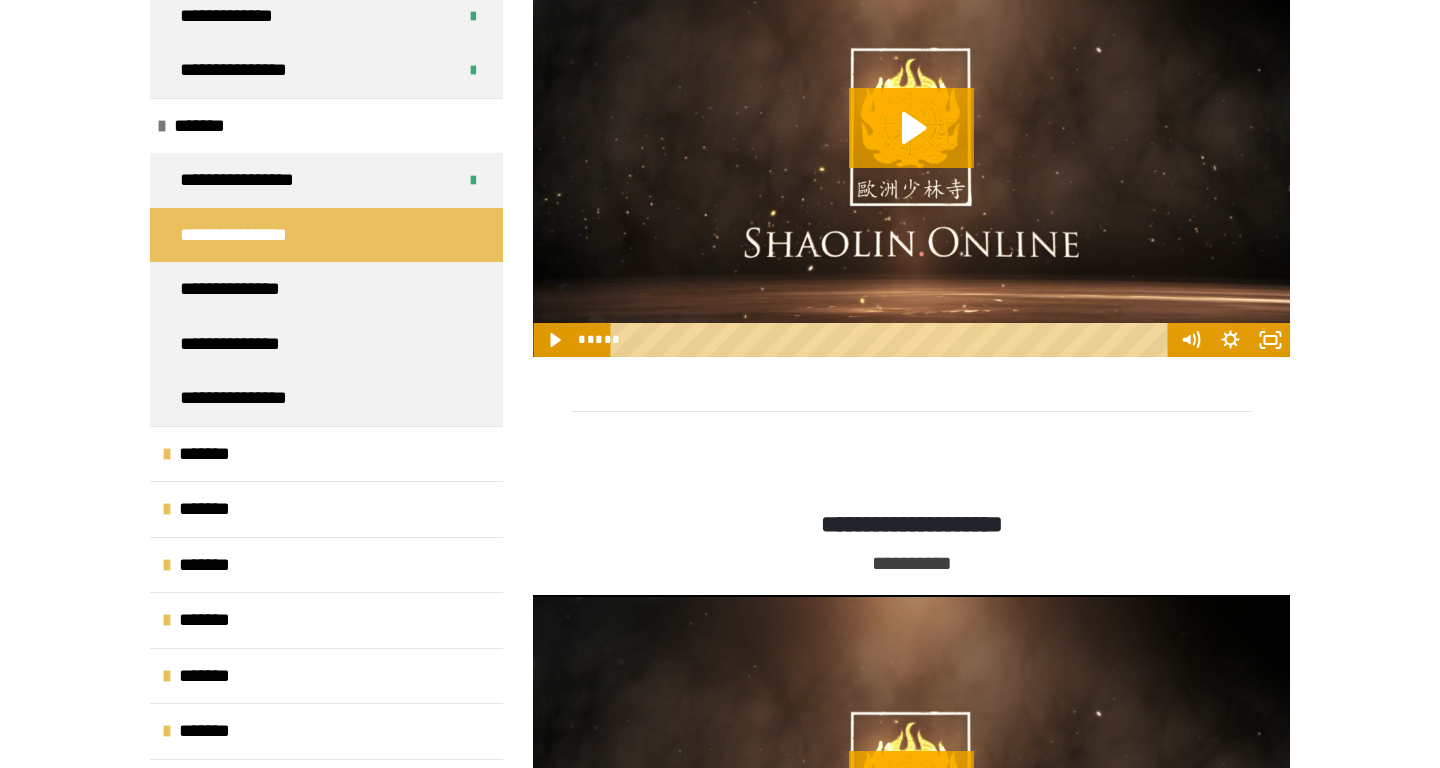 scroll, scrollTop: 1890, scrollLeft: 0, axis: vertical 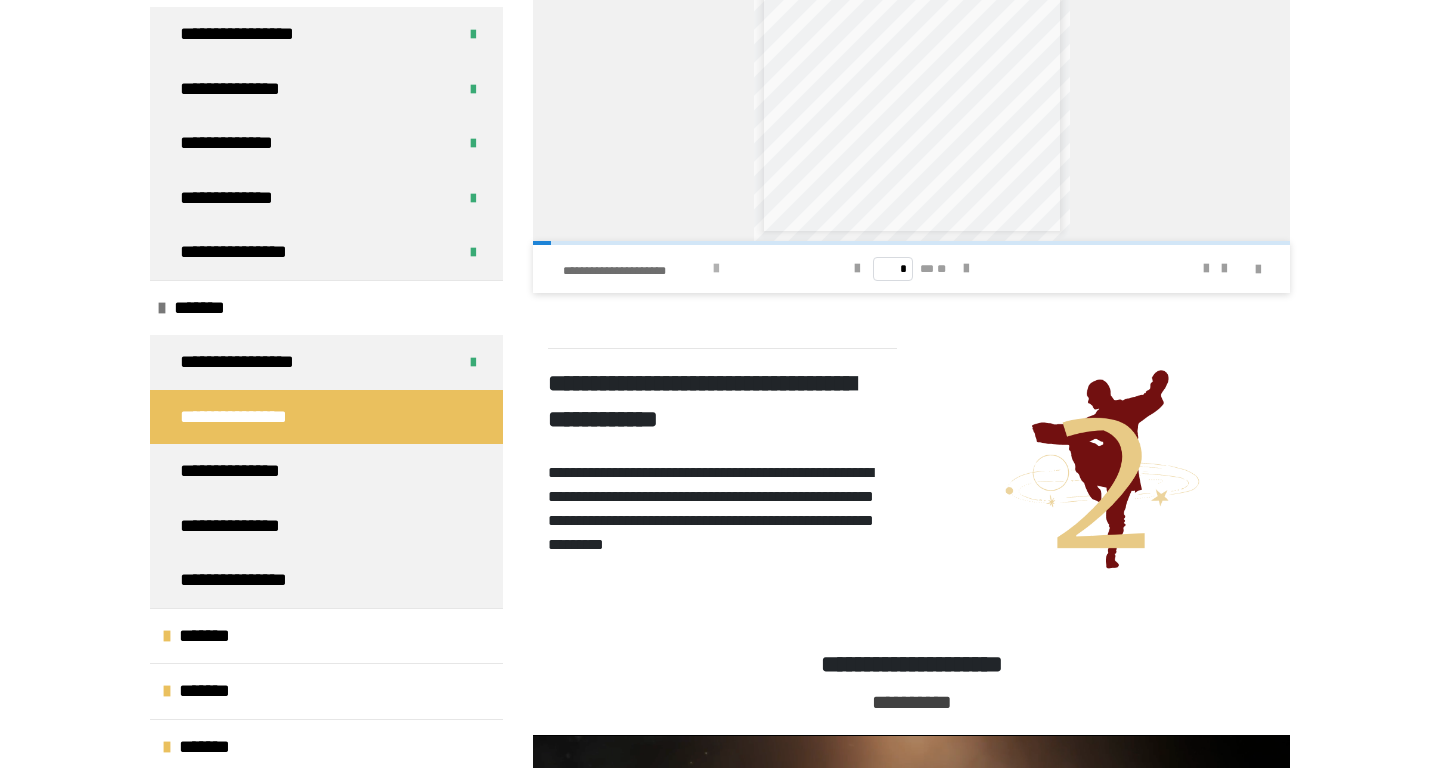 click on "**********" at bounding box center [635, 271] 